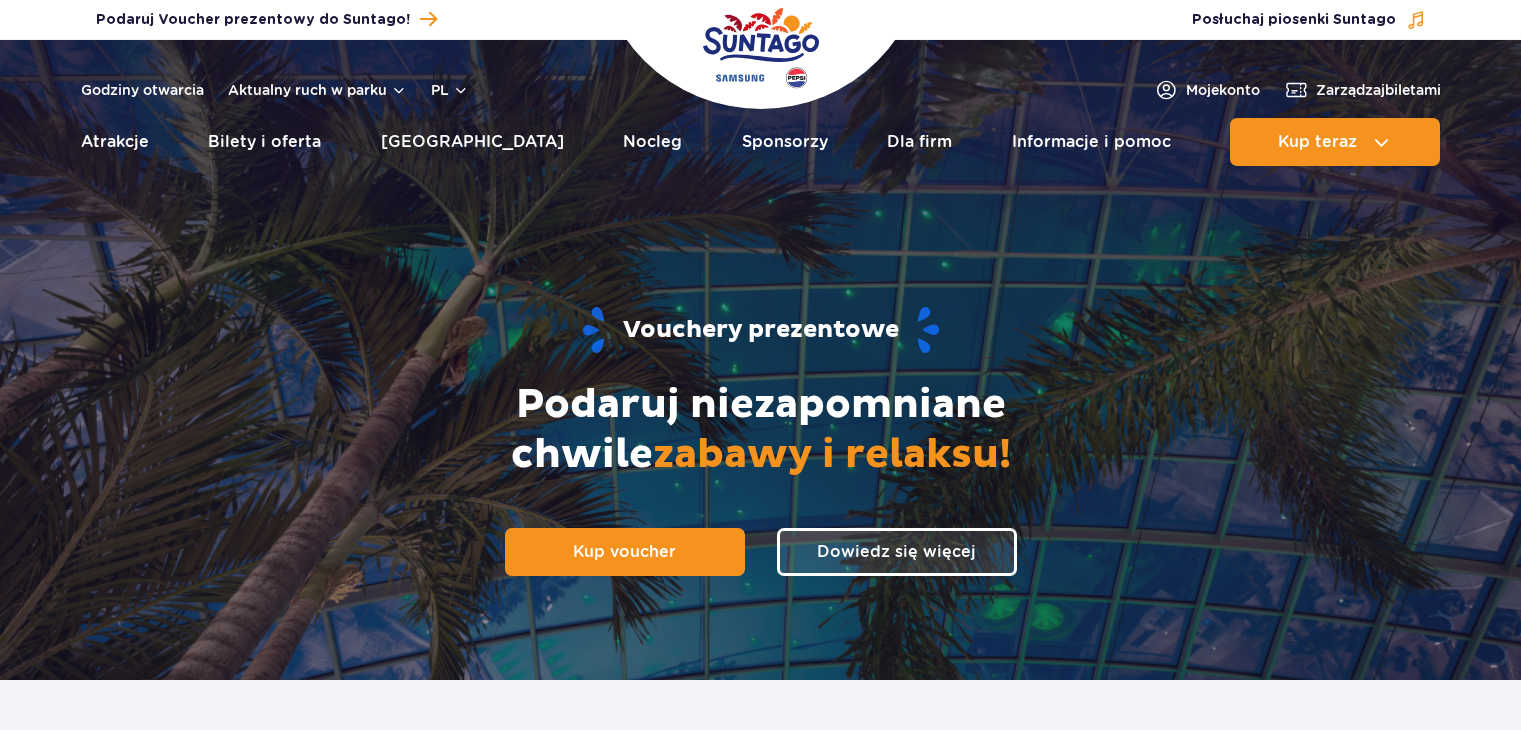 scroll, scrollTop: 0, scrollLeft: 0, axis: both 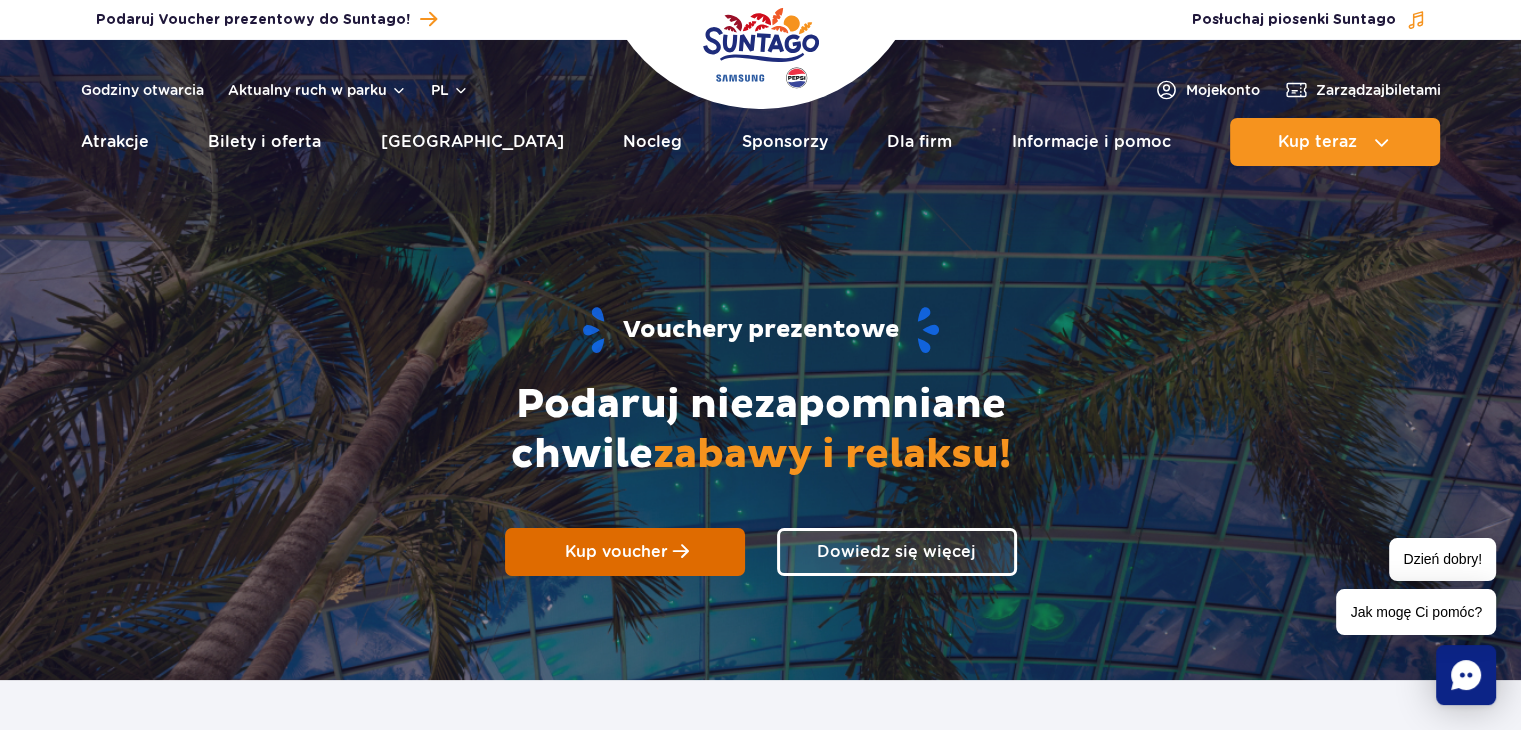 click on "Kup voucher" at bounding box center [625, 552] 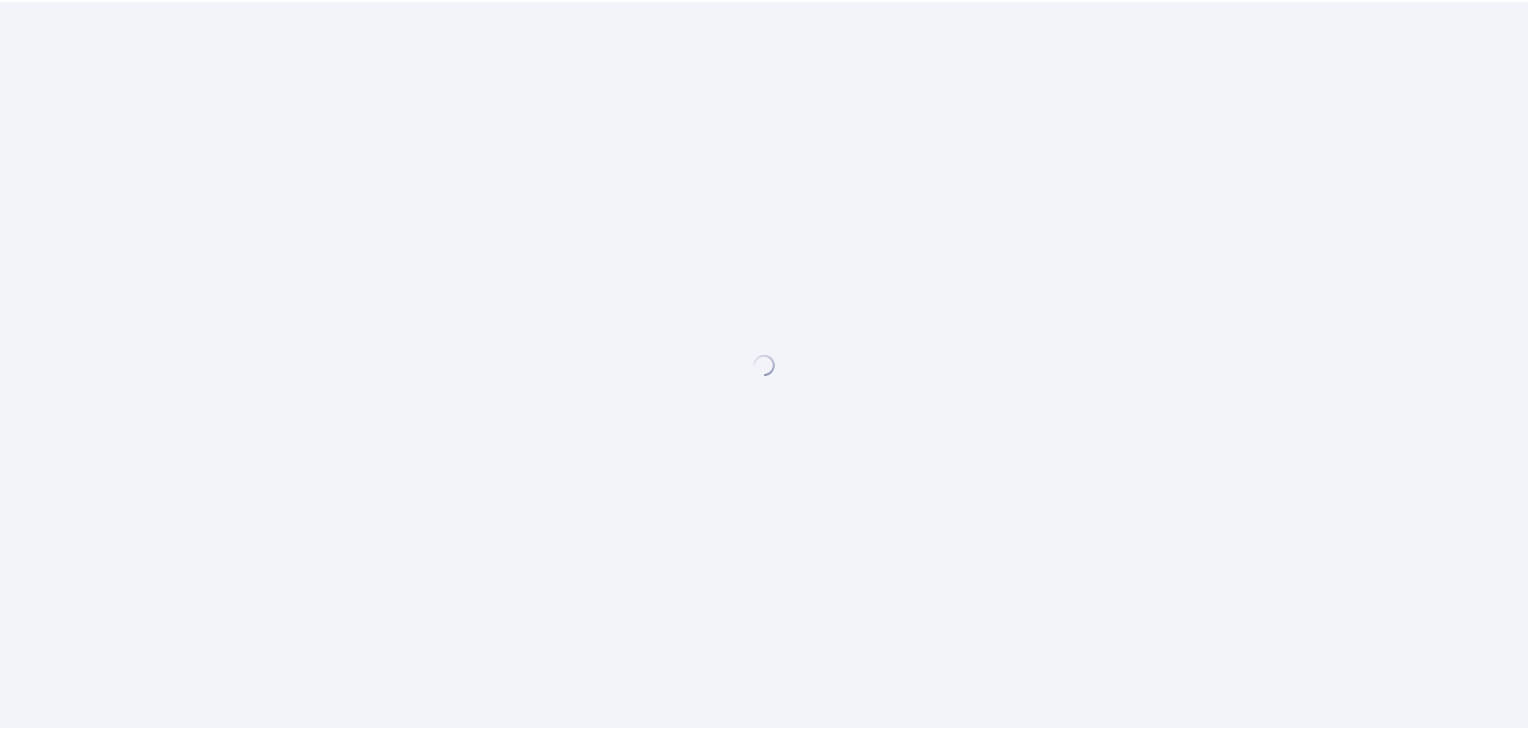 scroll, scrollTop: 0, scrollLeft: 0, axis: both 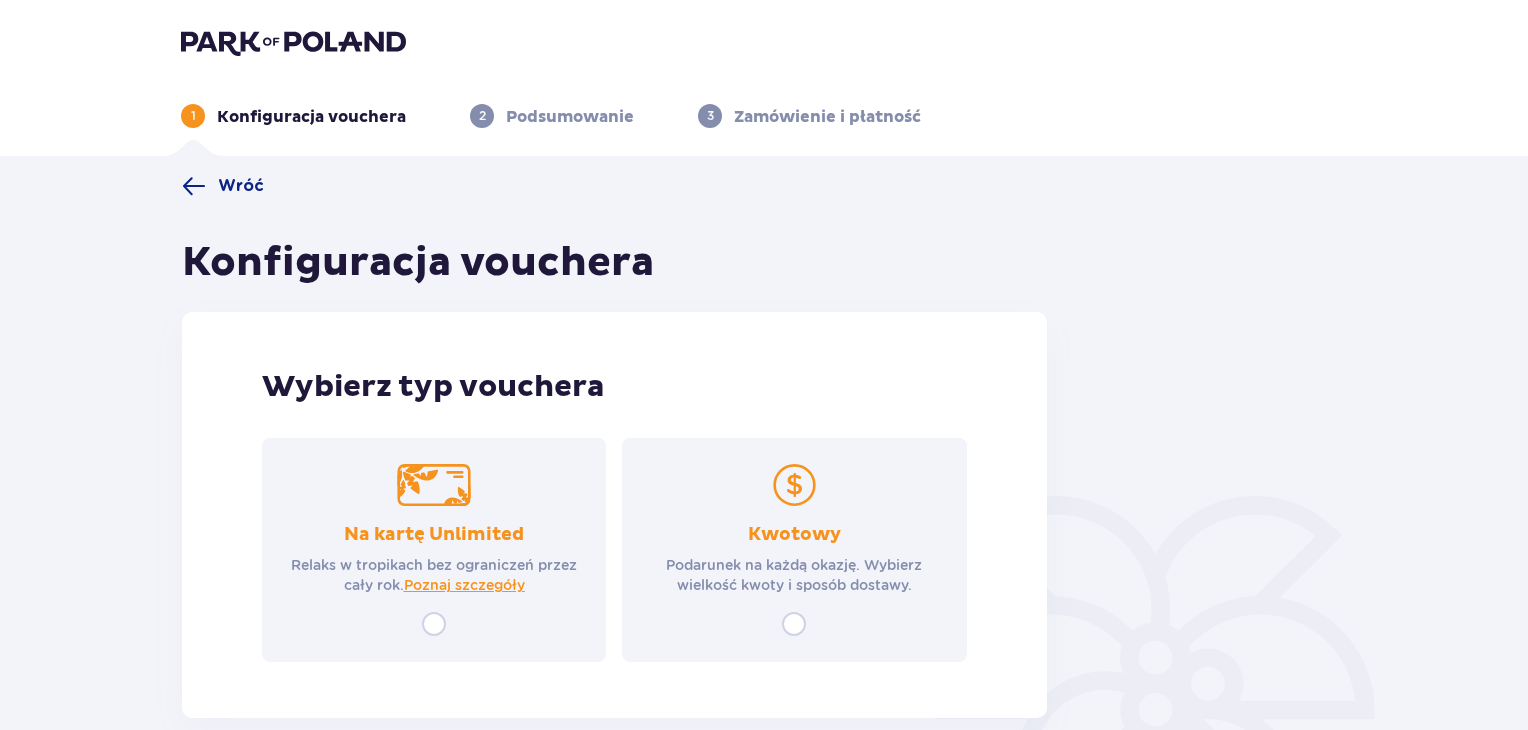 click on "Podarunek na każdą okazję. Wybierz wielkość kwoty i sposób dostawy." at bounding box center (794, 575) 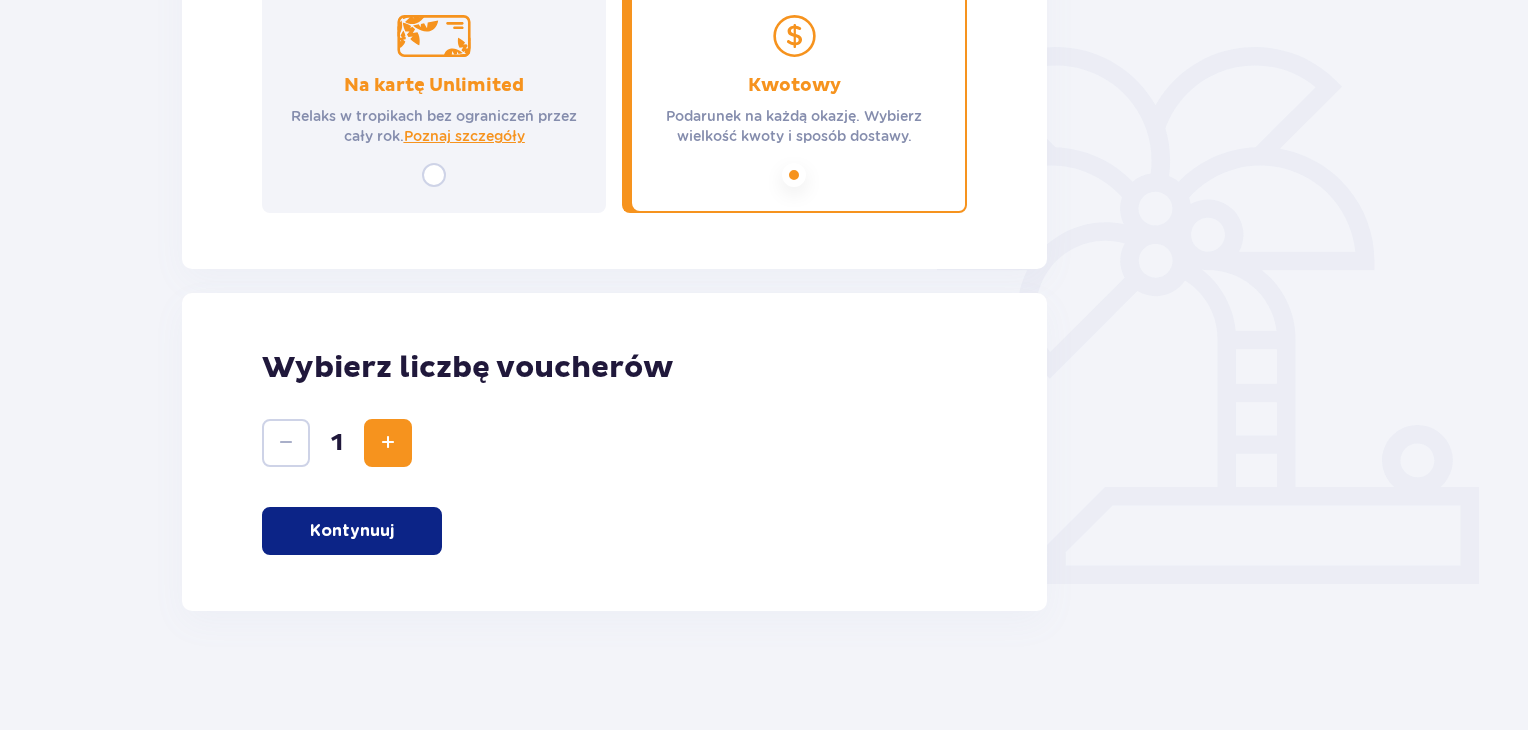 scroll, scrollTop: 450, scrollLeft: 0, axis: vertical 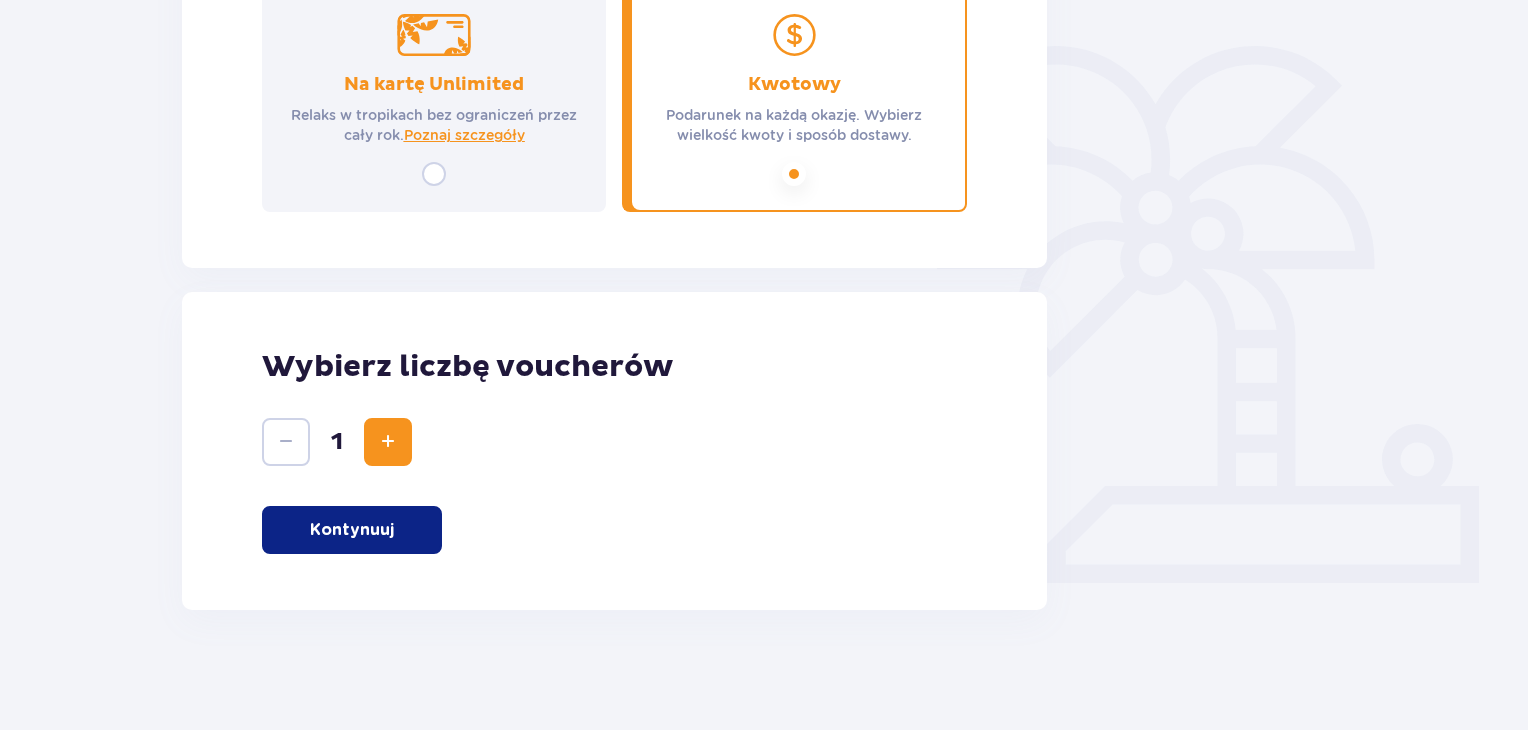 click on "Kontynuuj" at bounding box center (352, 530) 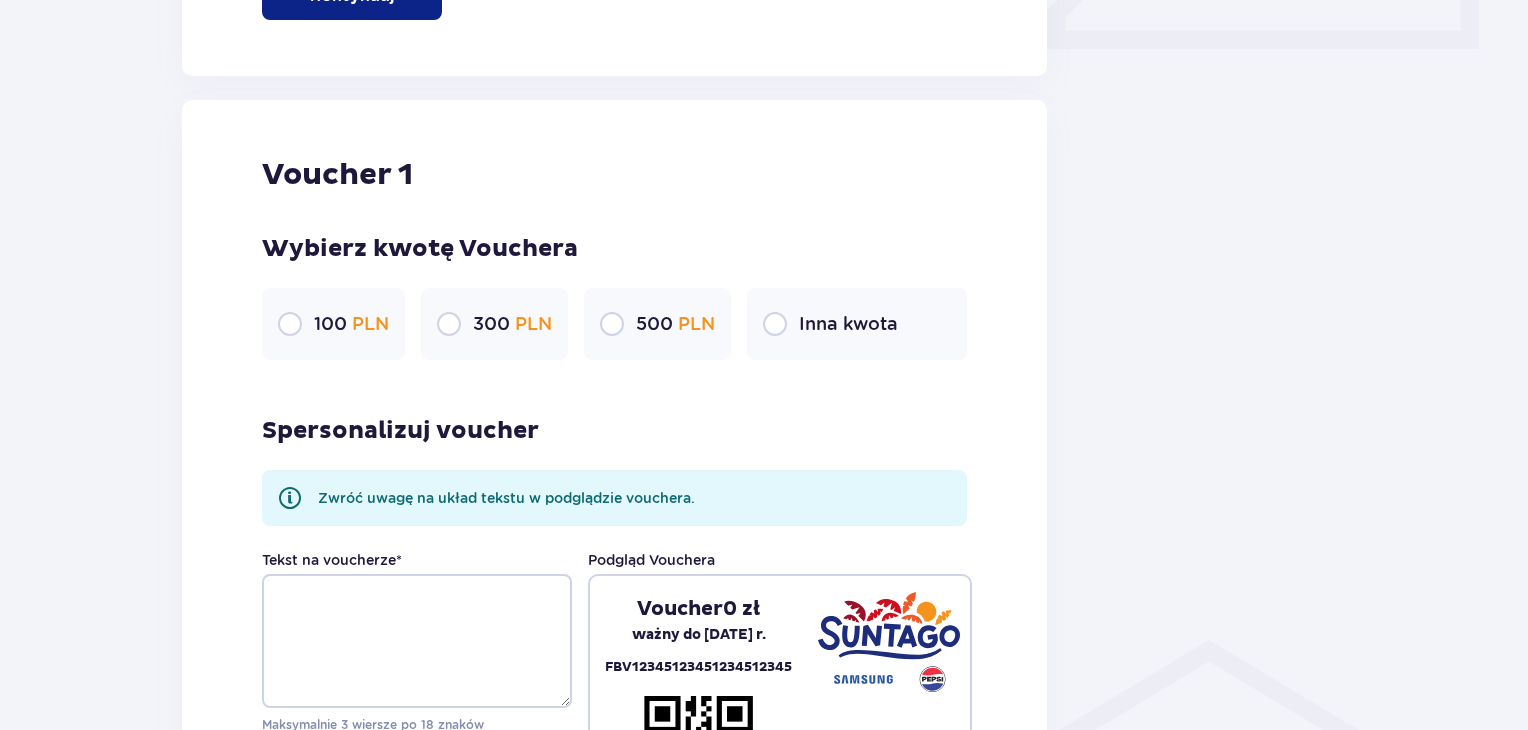 scroll, scrollTop: 1060, scrollLeft: 0, axis: vertical 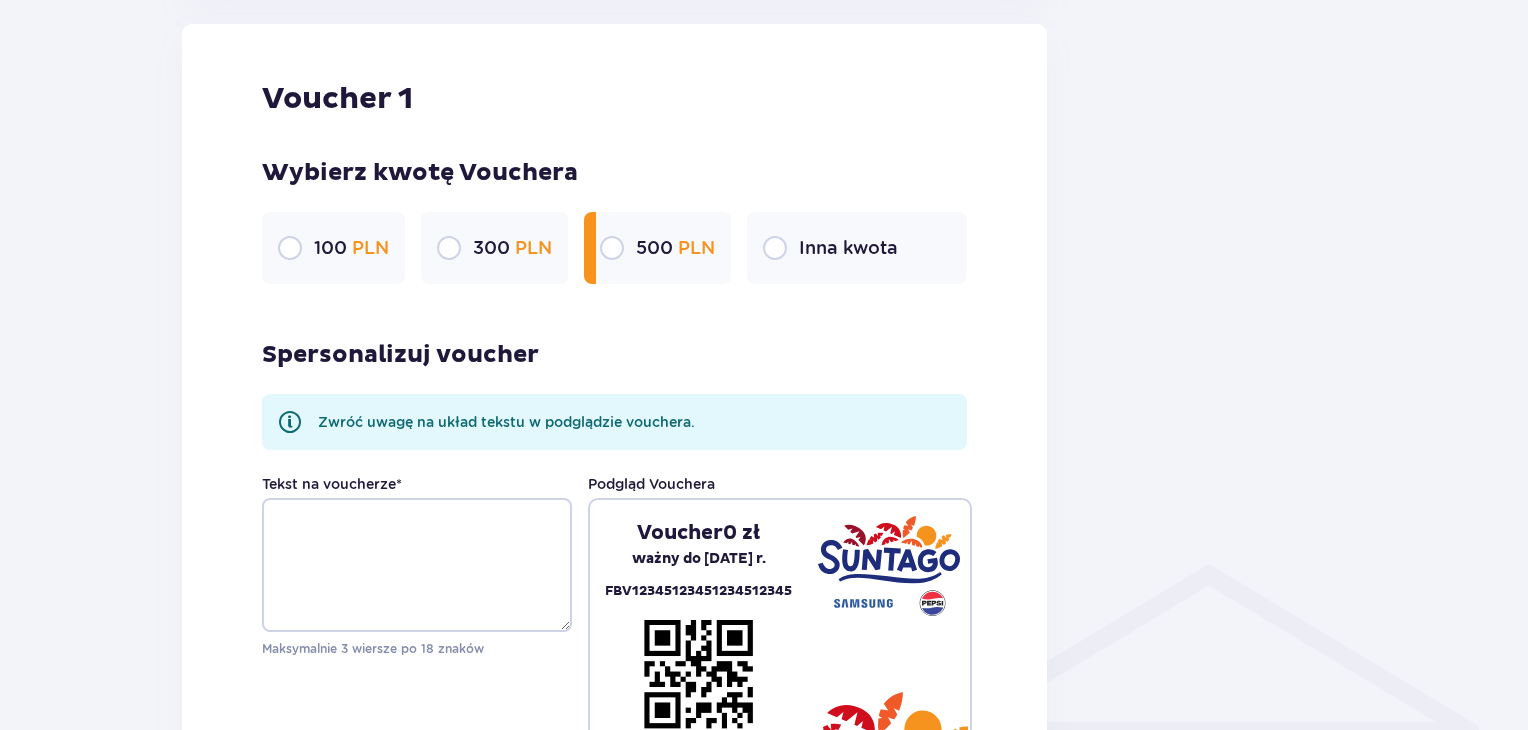 click at bounding box center [612, 248] 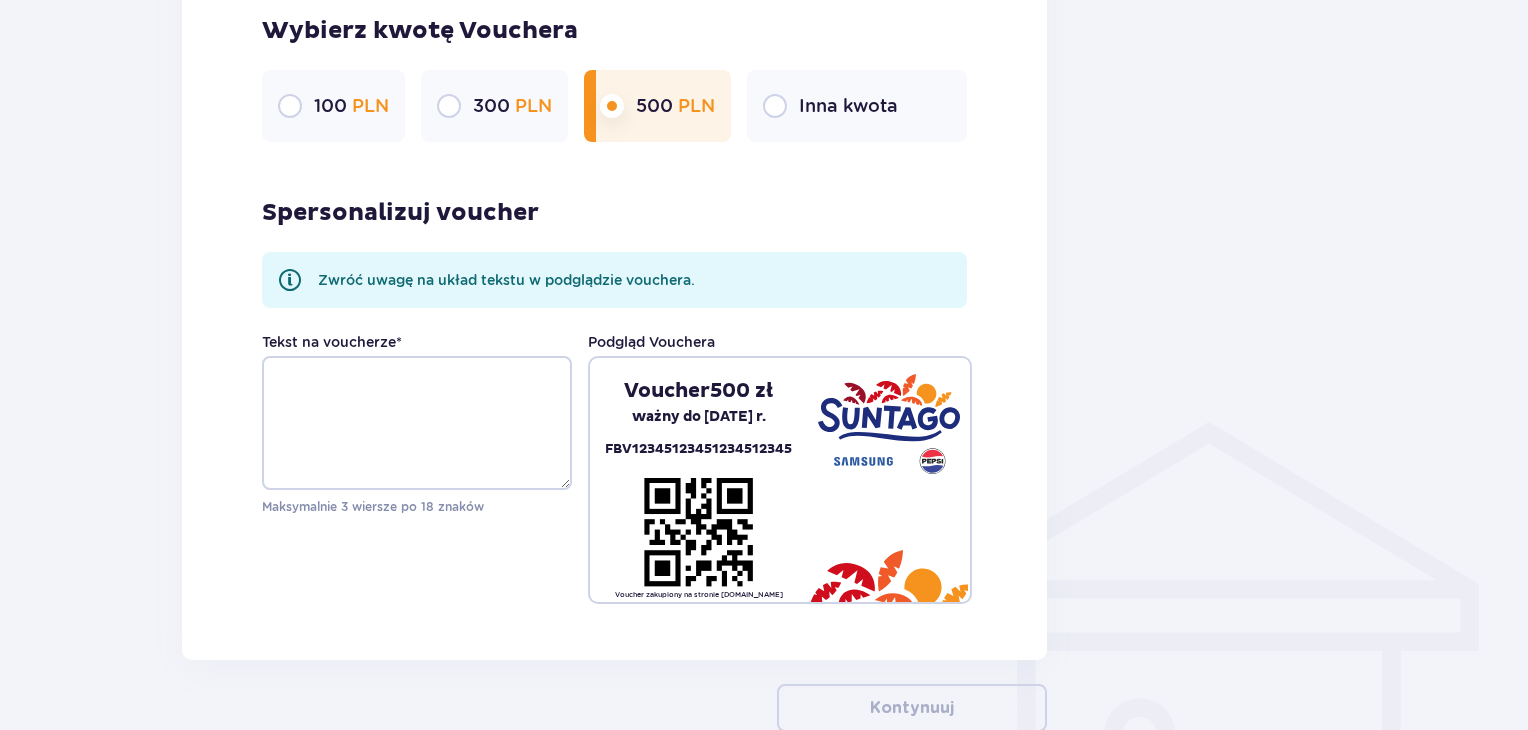 scroll, scrollTop: 1199, scrollLeft: 0, axis: vertical 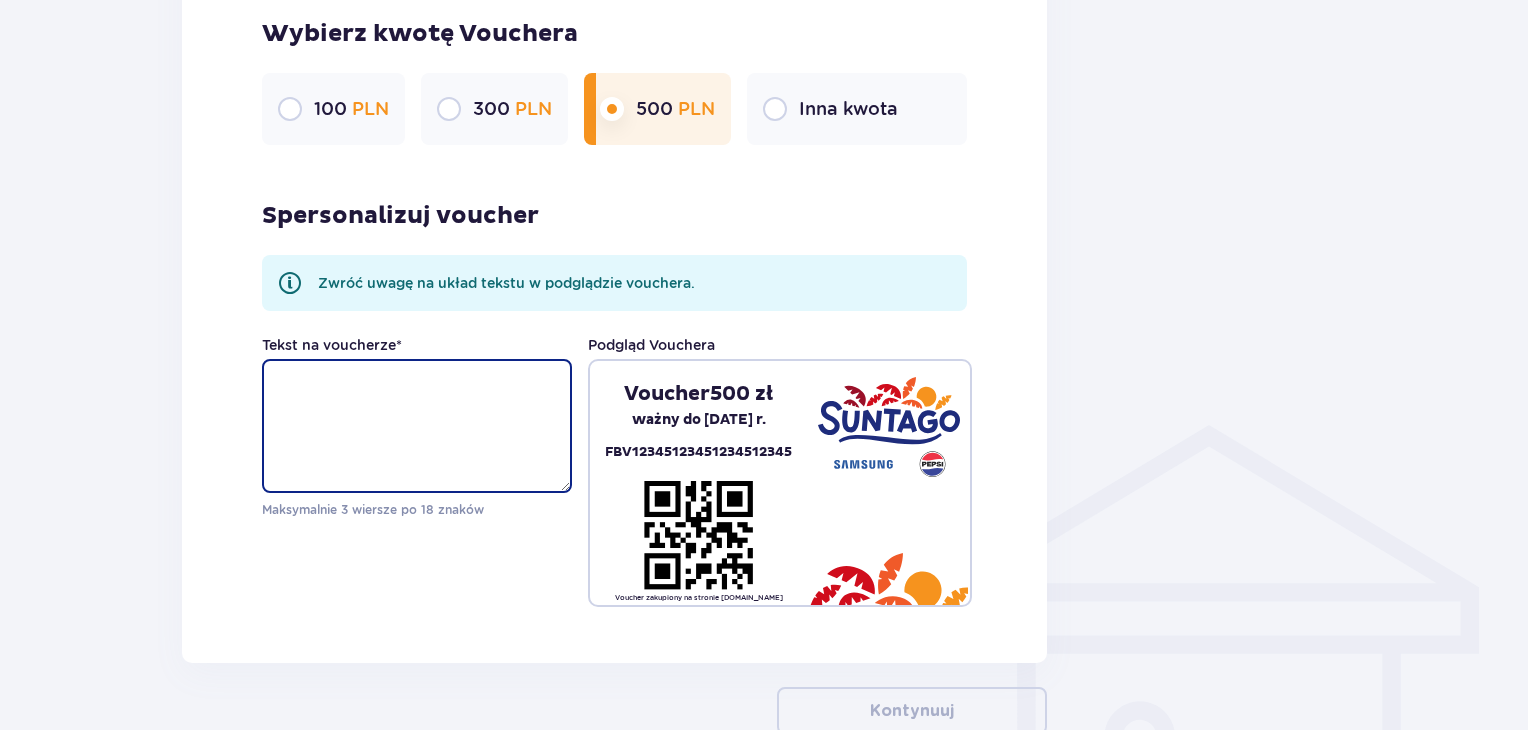 click on "Tekst na voucherze *" at bounding box center (417, 426) 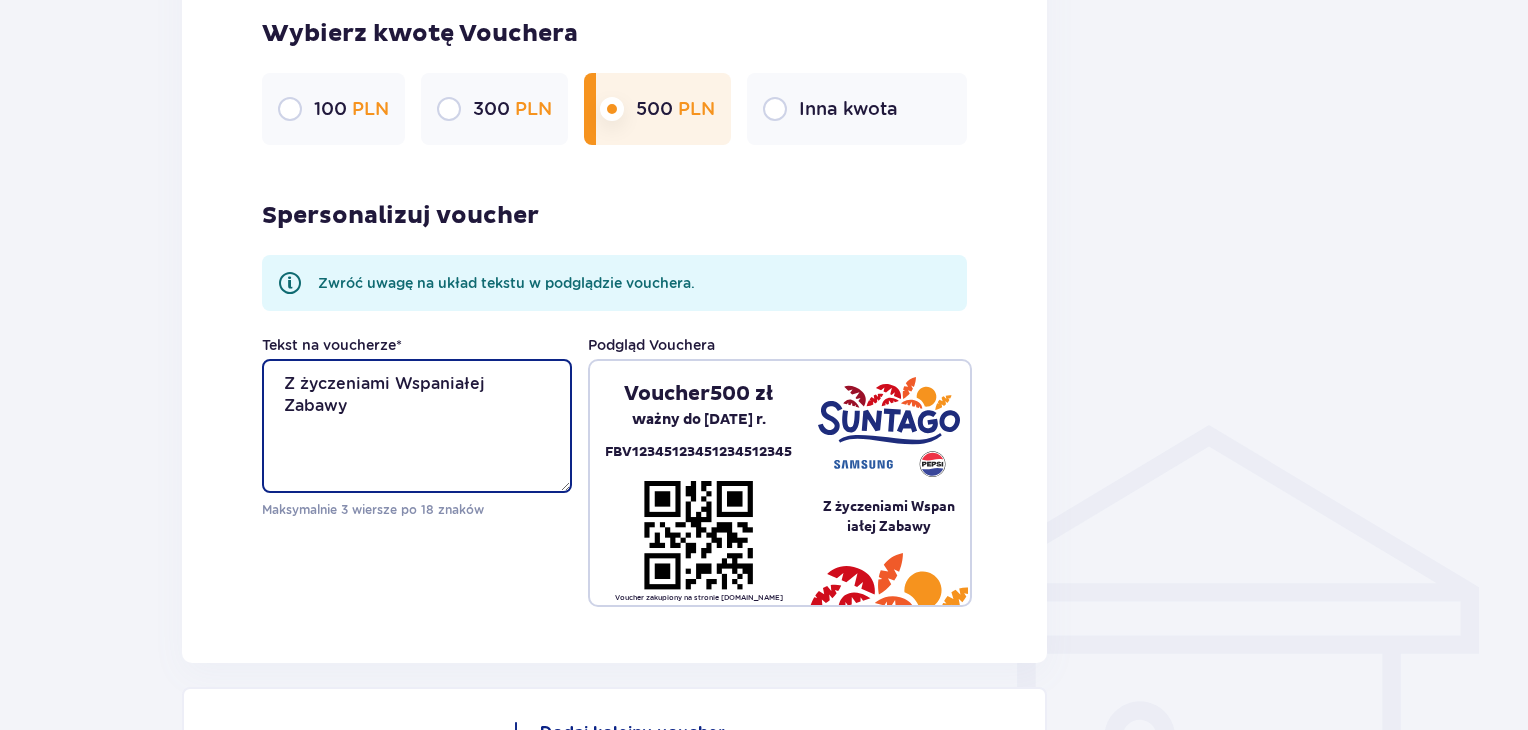 click on "Z życzeniami Wspaniałej Zabawy" at bounding box center (417, 426) 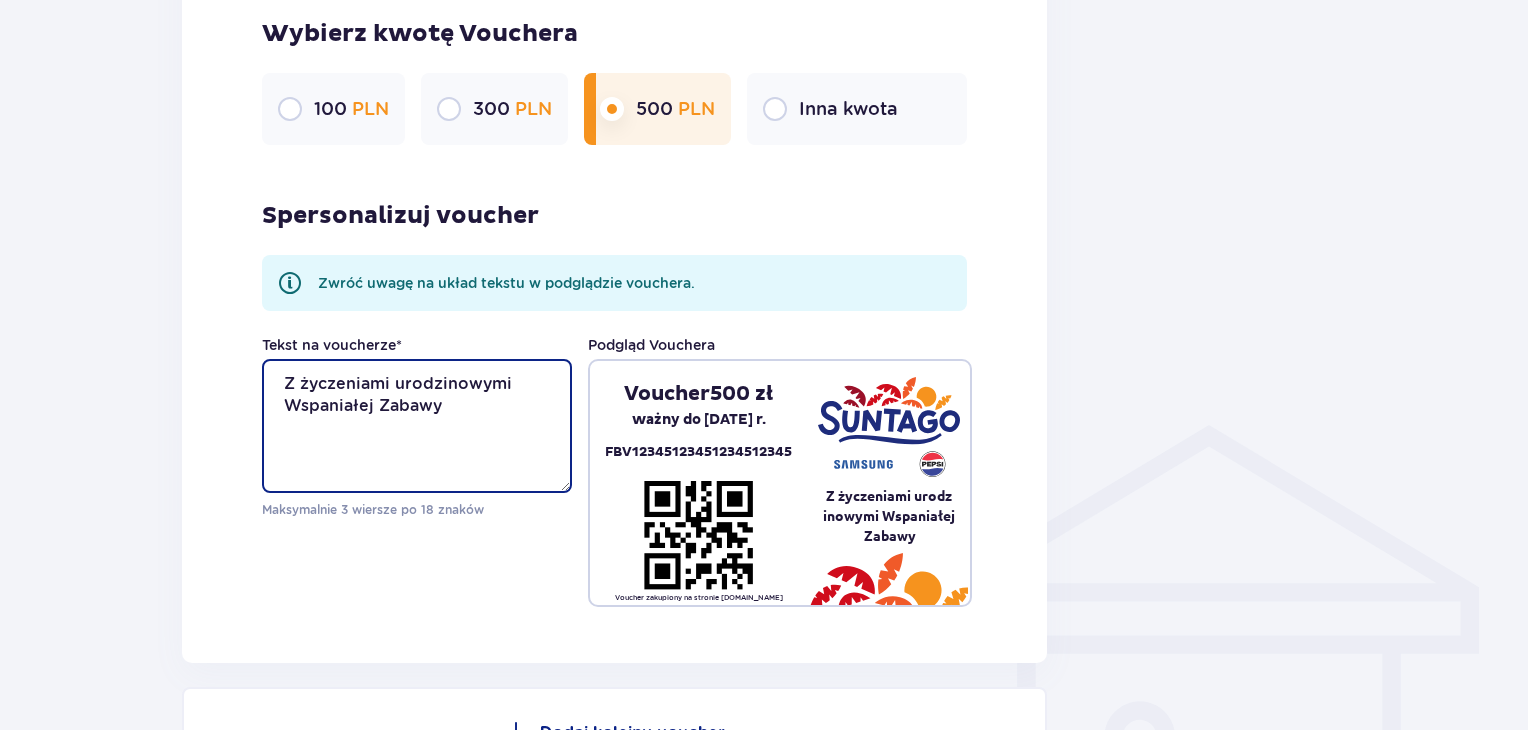click on "Z życzeniami urodzinowymi Wspaniałej Zabawy" at bounding box center [417, 426] 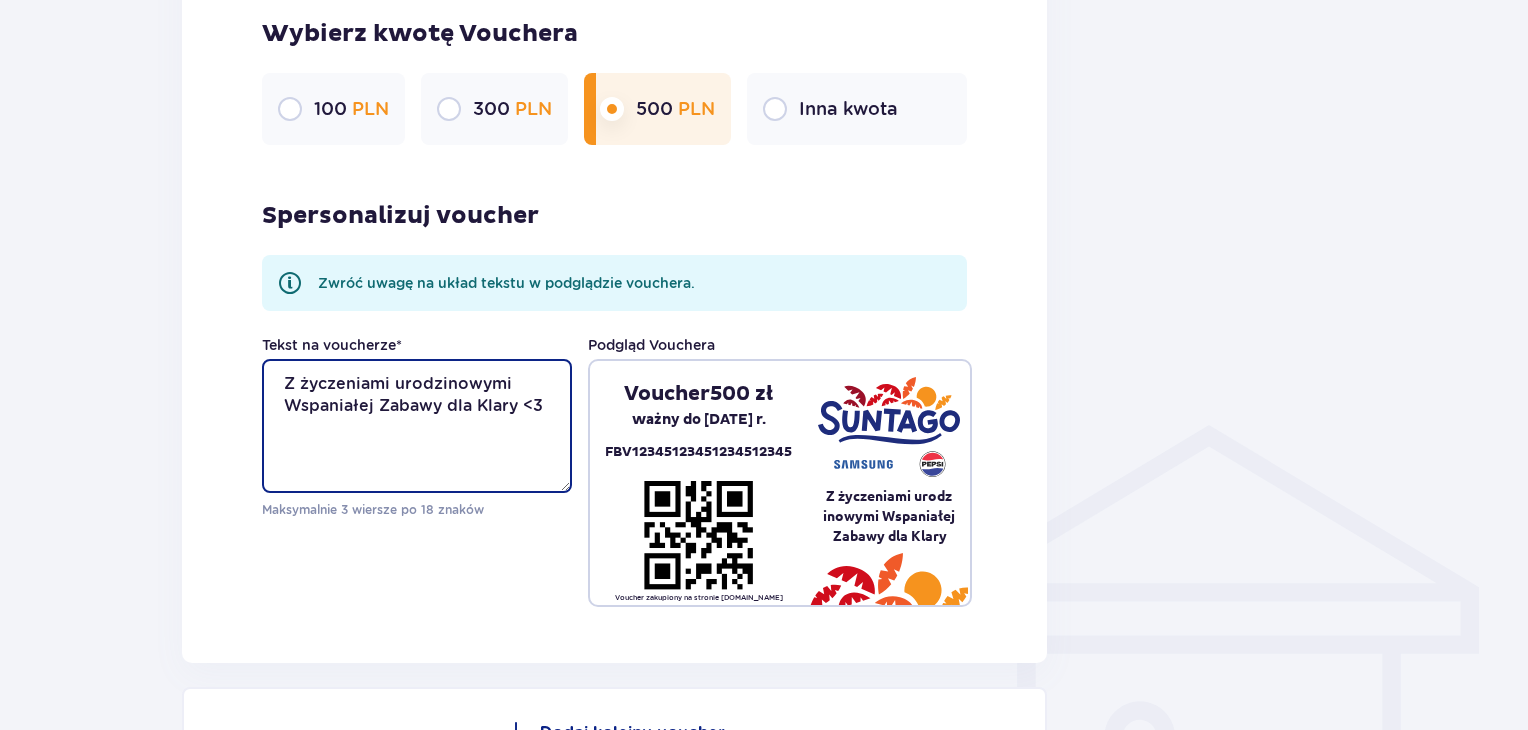 click on "Z życzeniami urodzinowymi Wspaniałej Zabawy dla Klary <3" at bounding box center [417, 426] 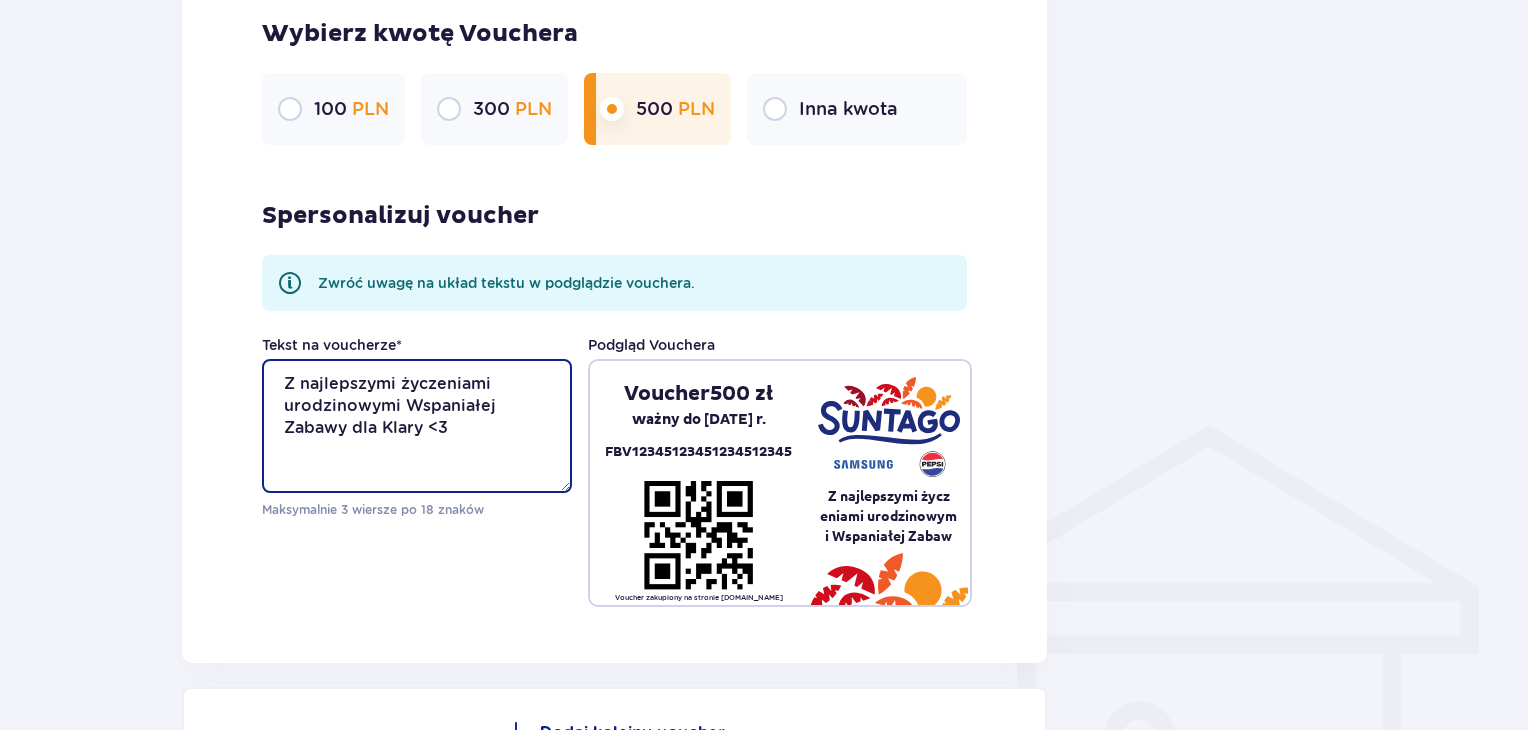 click on "Z najlepszymi życzeniami urodzinowymi Wspaniałej Zabawy dla Klary <3" at bounding box center [417, 426] 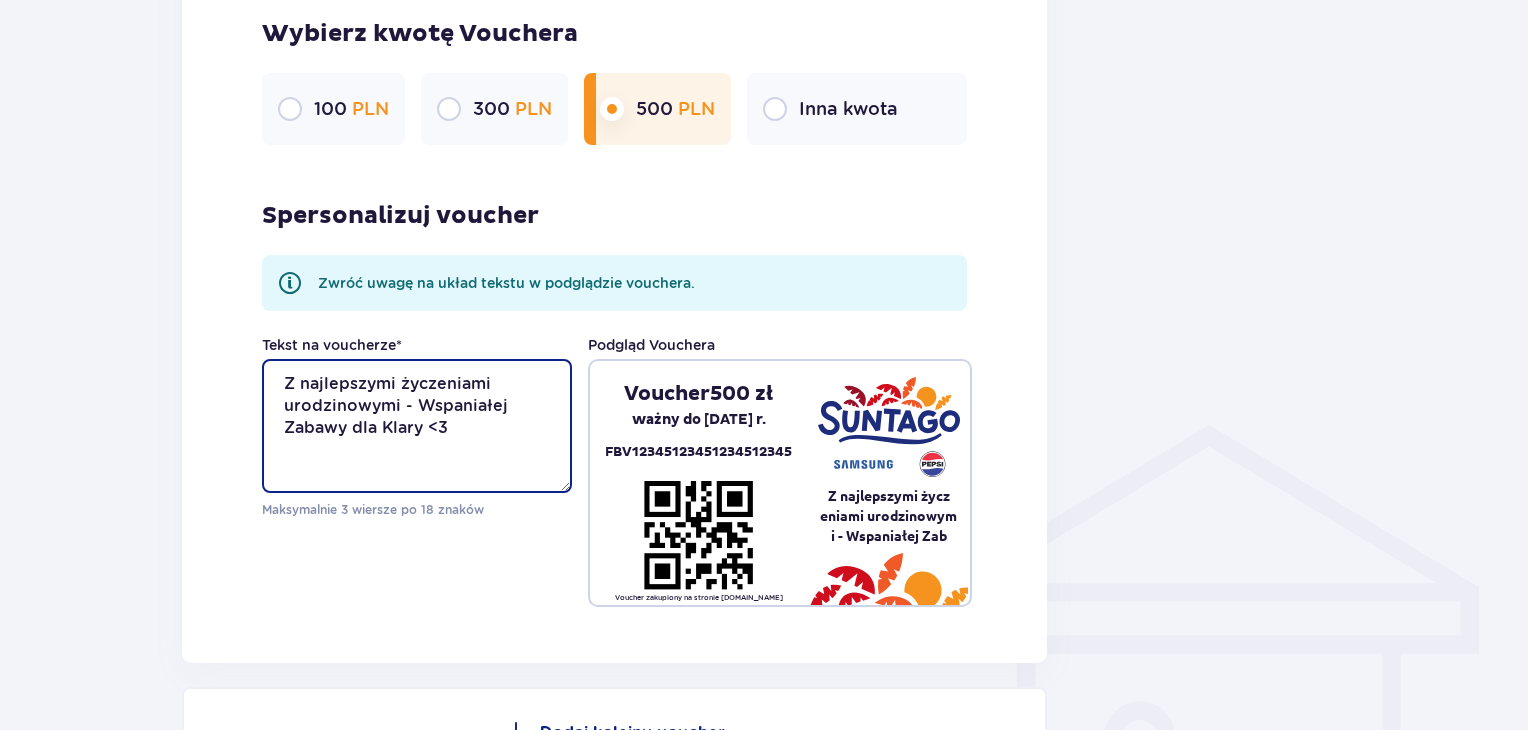 click on "Z najlepszymi życzeniami urodzinowymi - Wspaniałej Zabawy dla Klary <3" at bounding box center [417, 426] 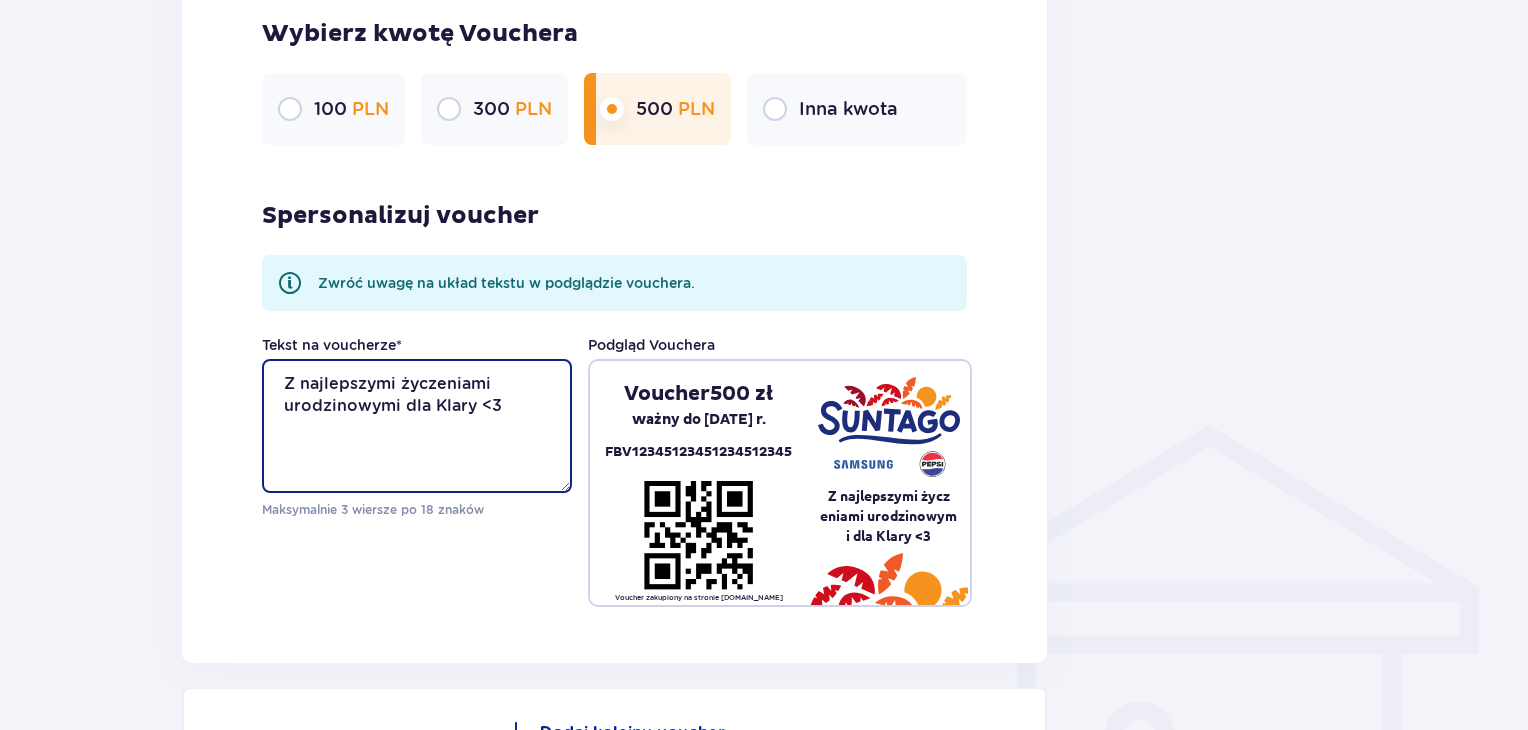 click on "Z najlepszymi życzeniami urodzinowymi dla Klary <3" at bounding box center [417, 426] 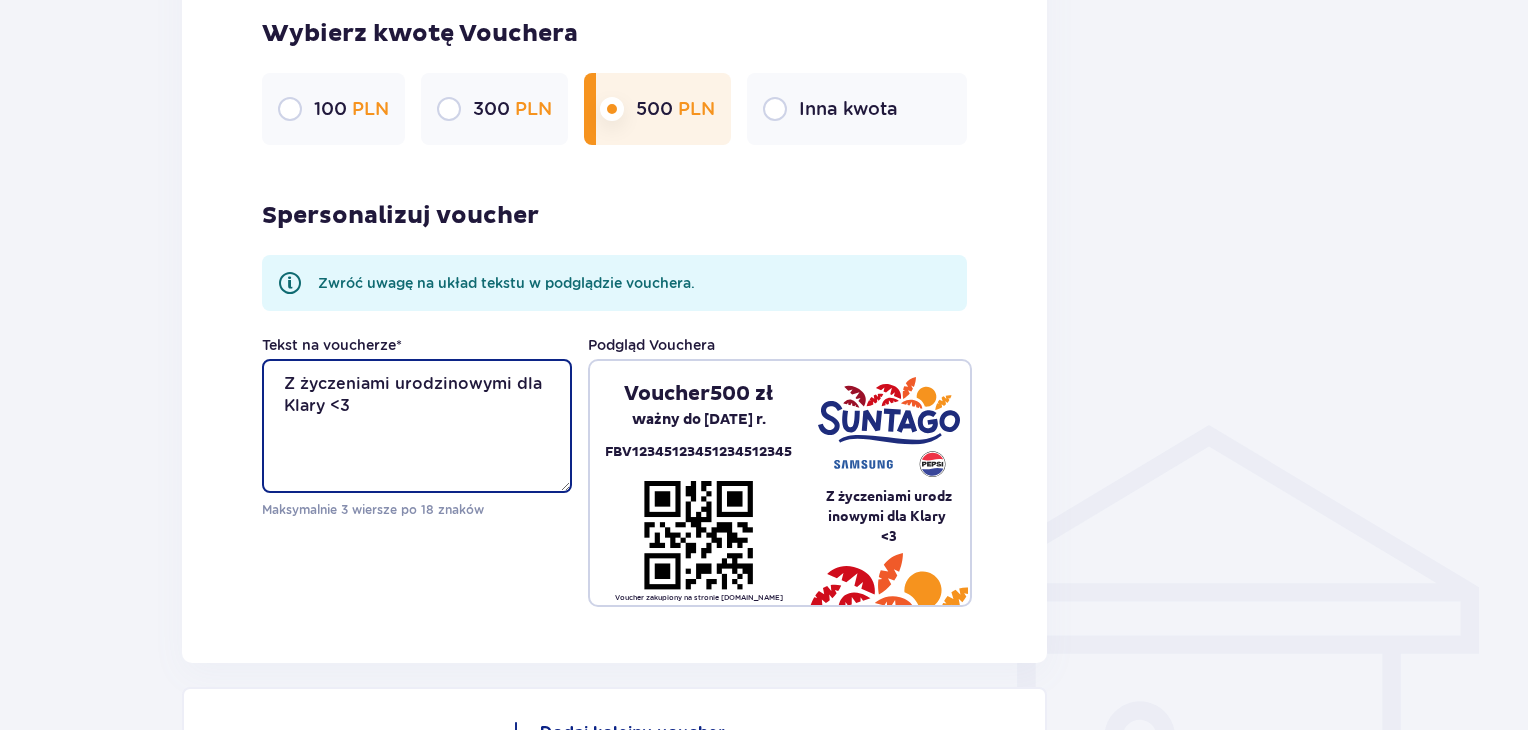 click on "Z życzeniami urodzinowymi dla Klary <3" at bounding box center [417, 426] 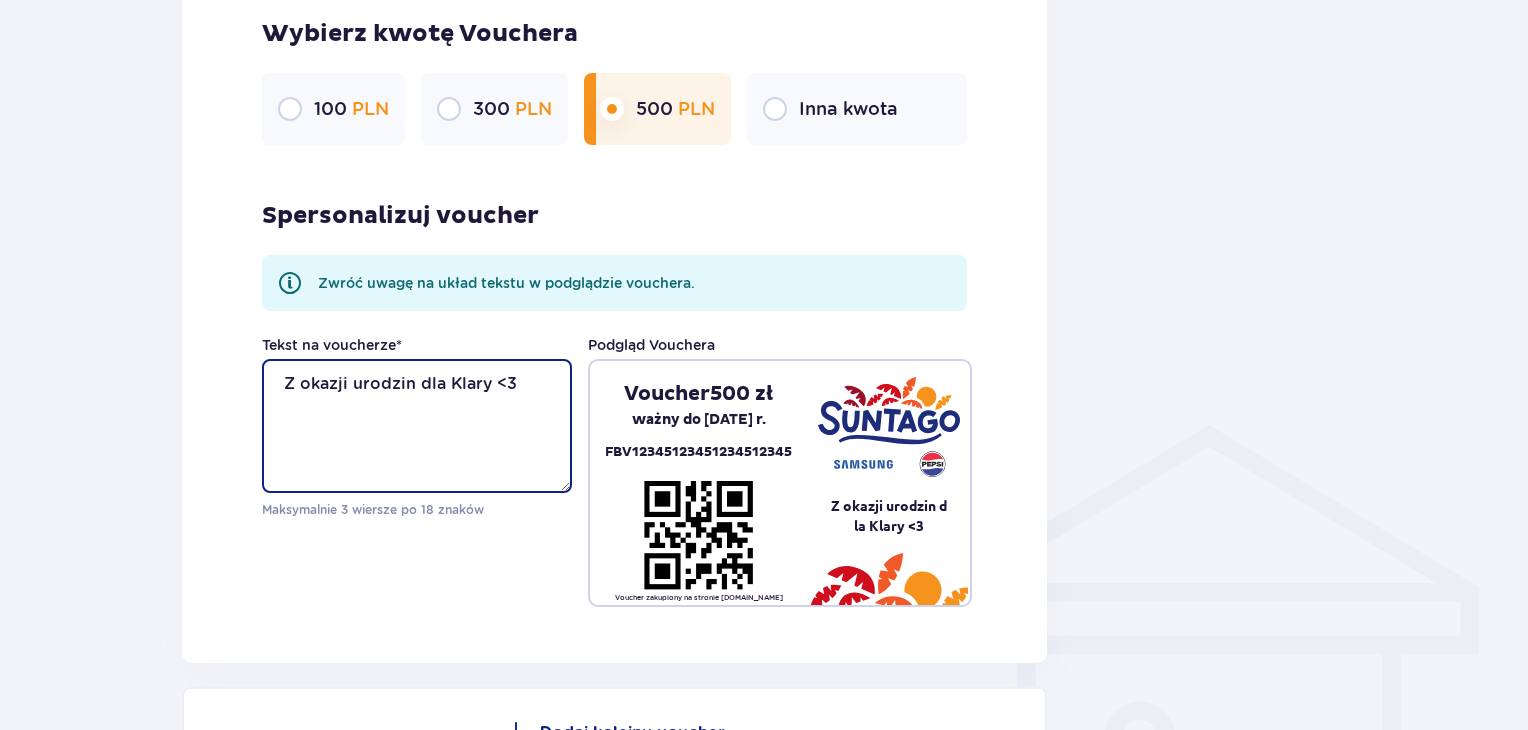 click on "Z okazji urodzin dla Klary <3" at bounding box center [417, 426] 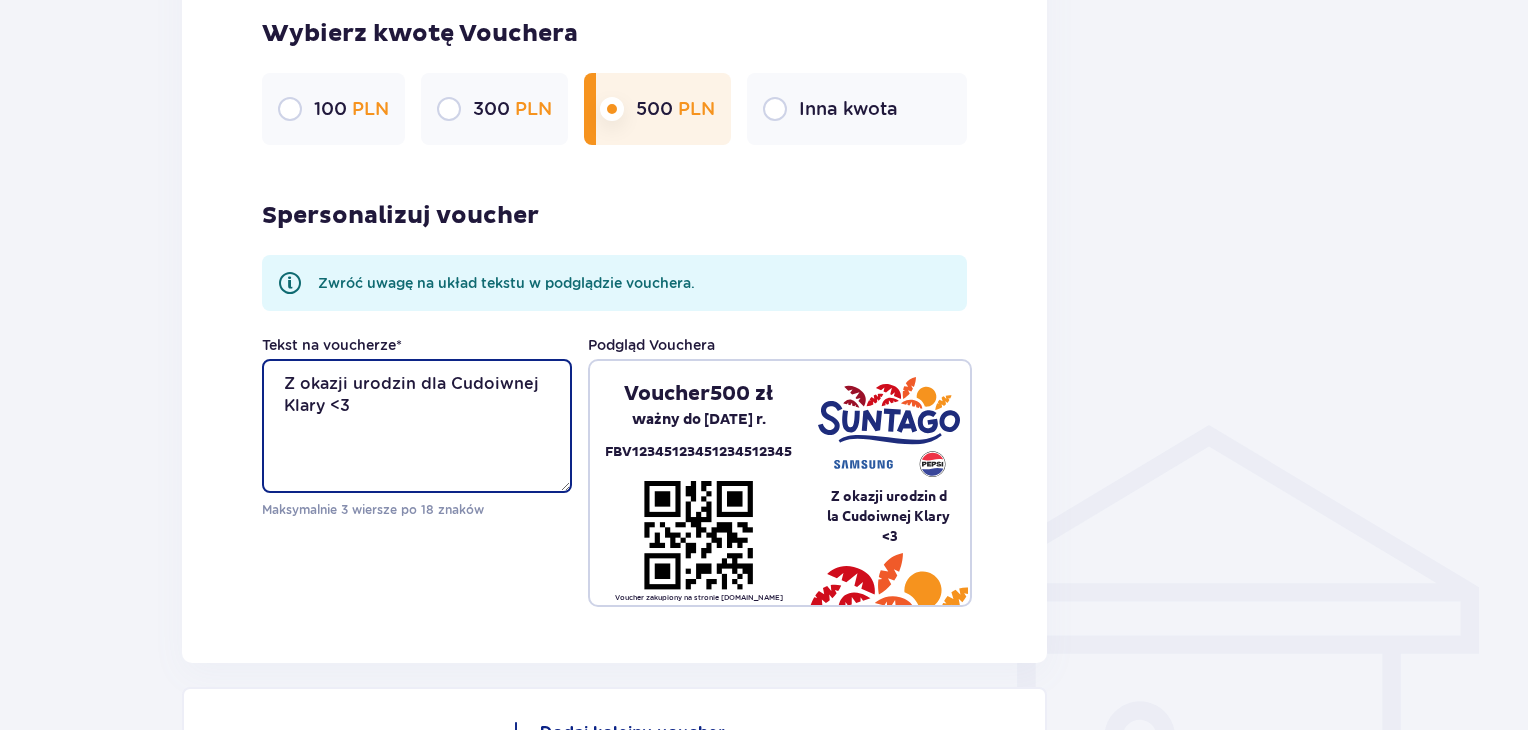 click on "Z okazji urodzin dla Cudoiwnej Klary <3" at bounding box center (417, 426) 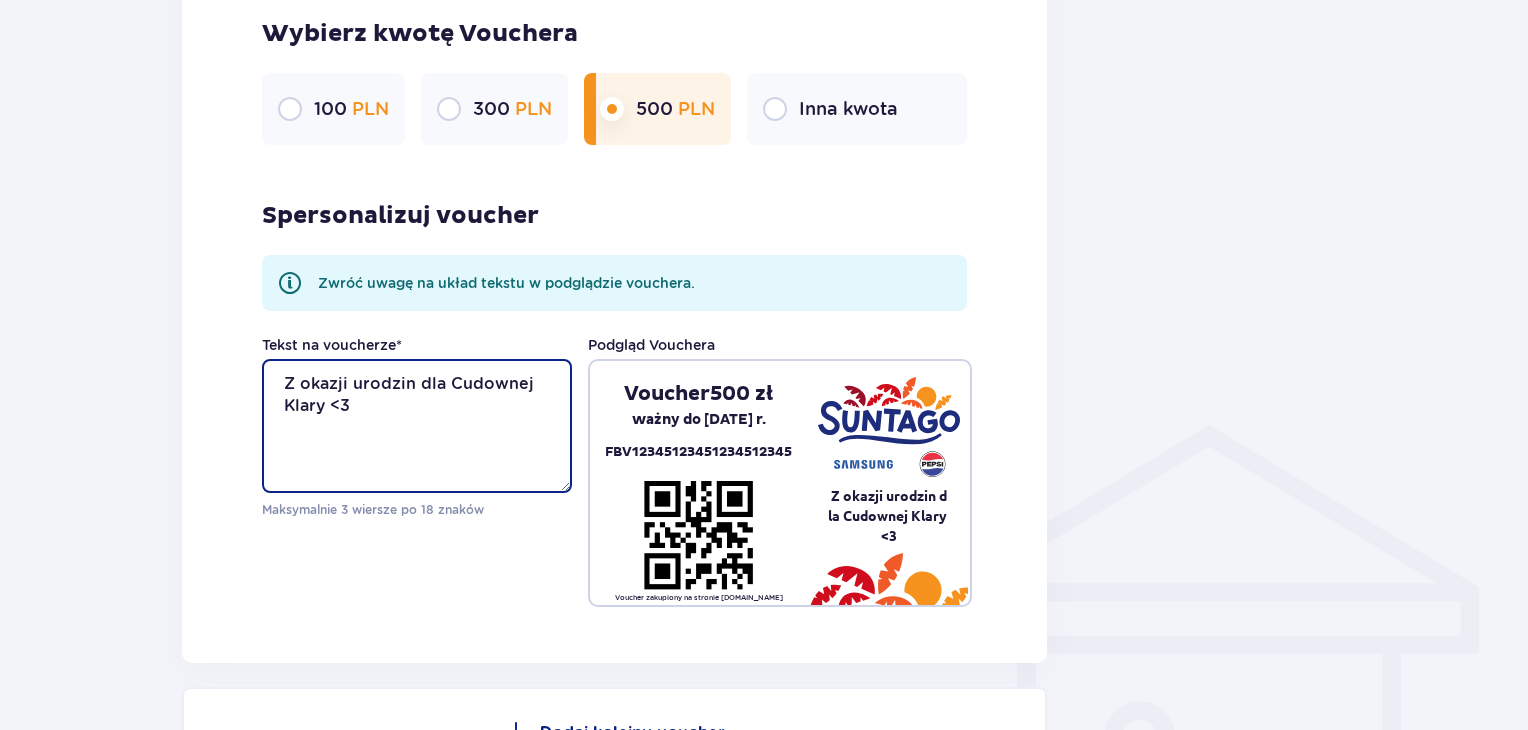 click on "Z okazji urodzin dla Cudownej Klary <3" at bounding box center (417, 426) 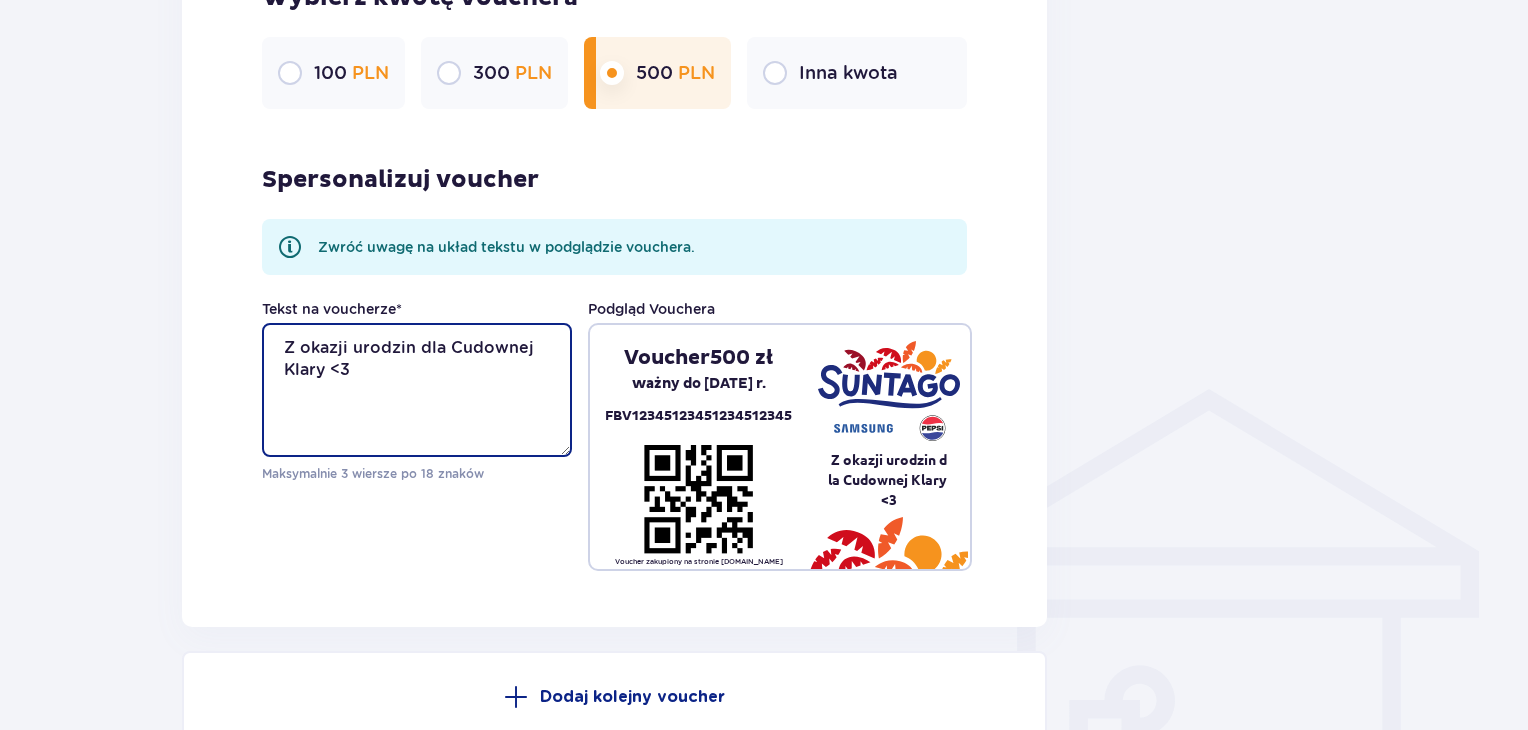 scroll, scrollTop: 1440, scrollLeft: 0, axis: vertical 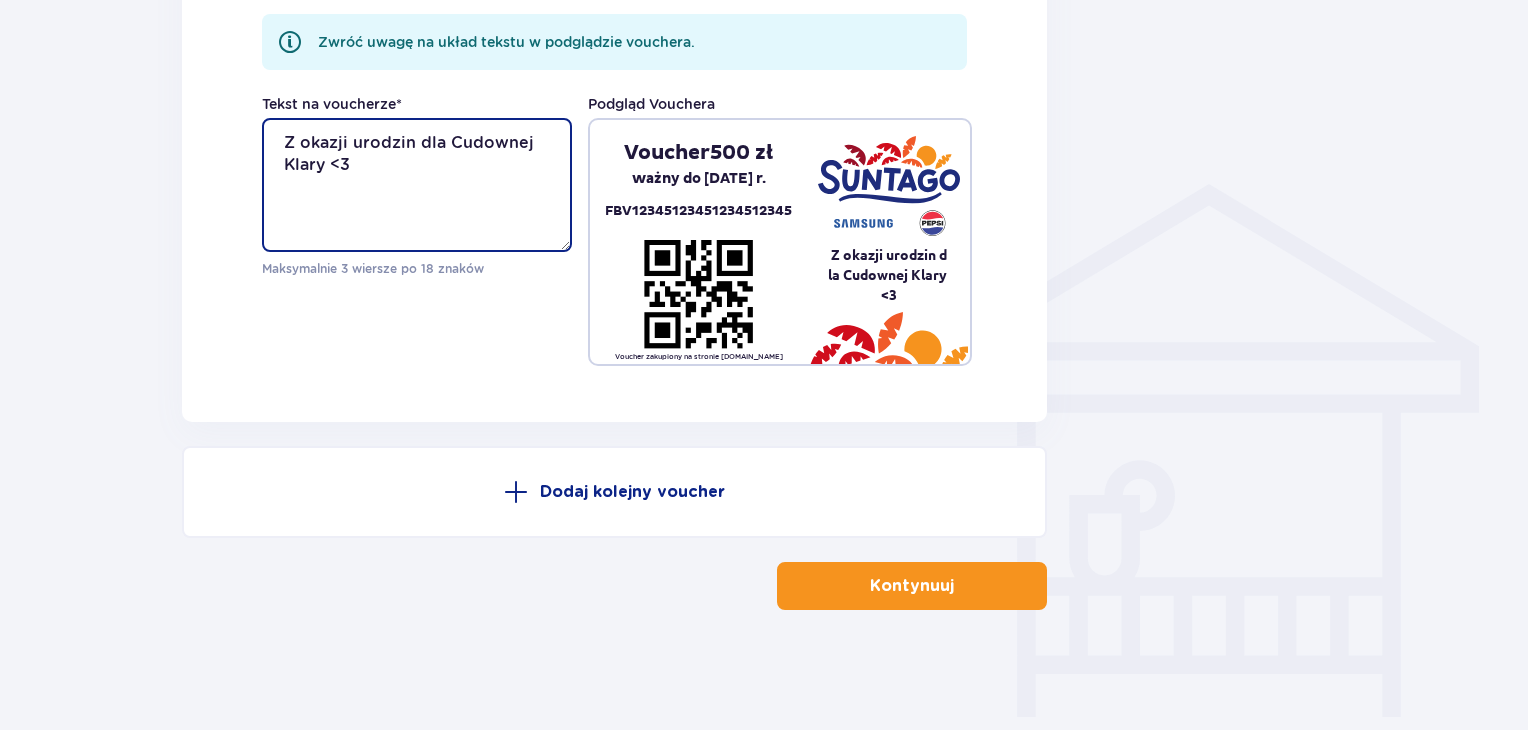 type on "Z okazji urodzin dla Cudownej Klary <3" 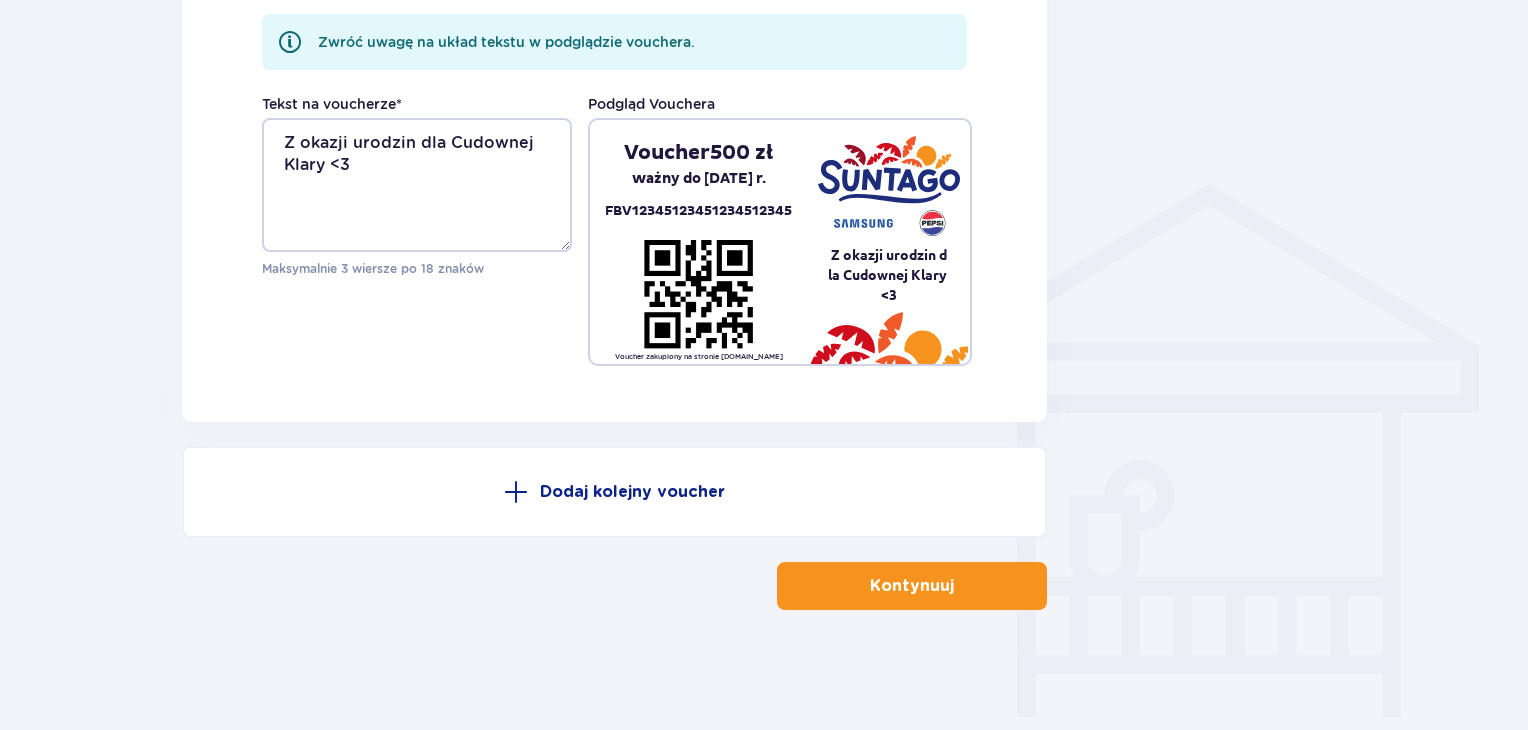 click on "Kontynuuj" at bounding box center (912, 586) 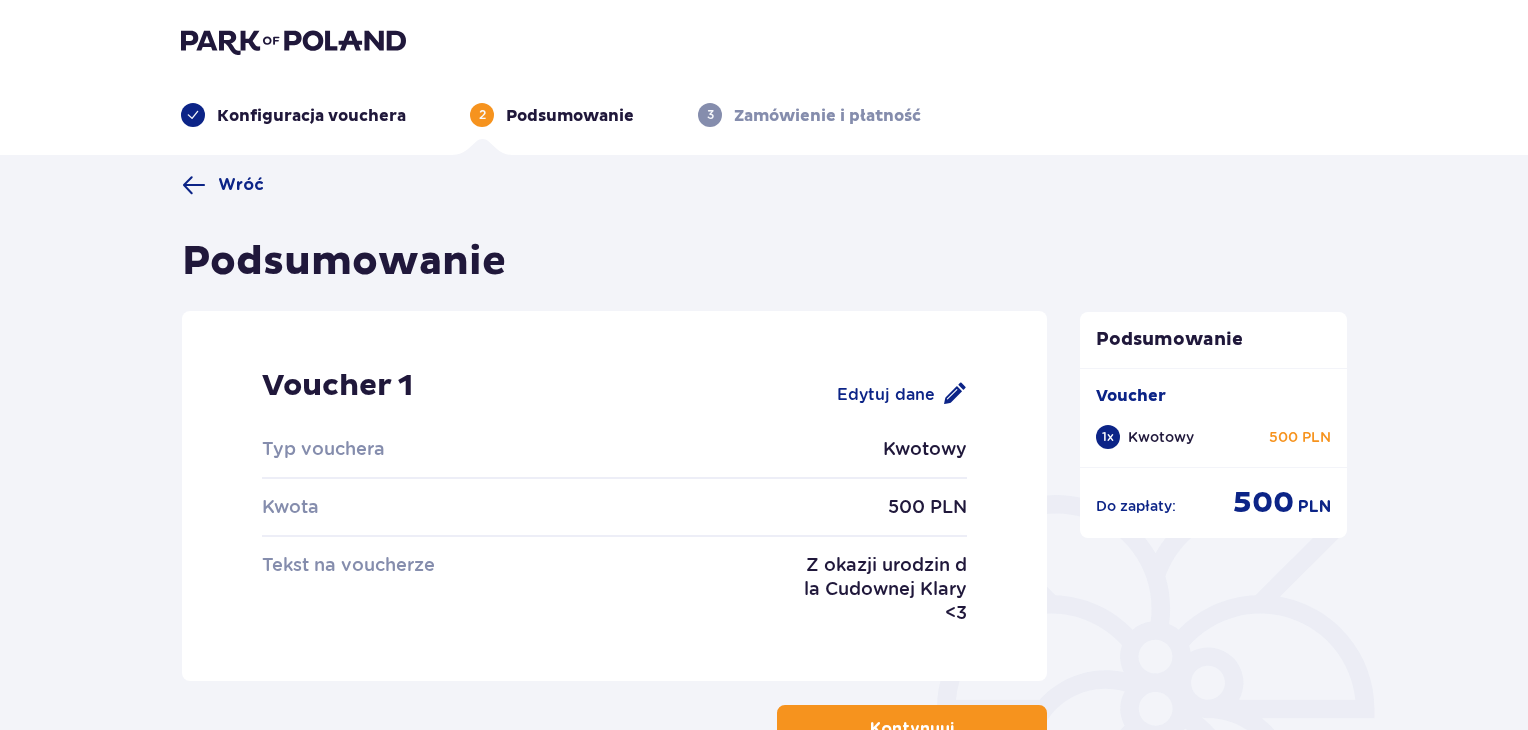 scroll, scrollTop: 0, scrollLeft: 0, axis: both 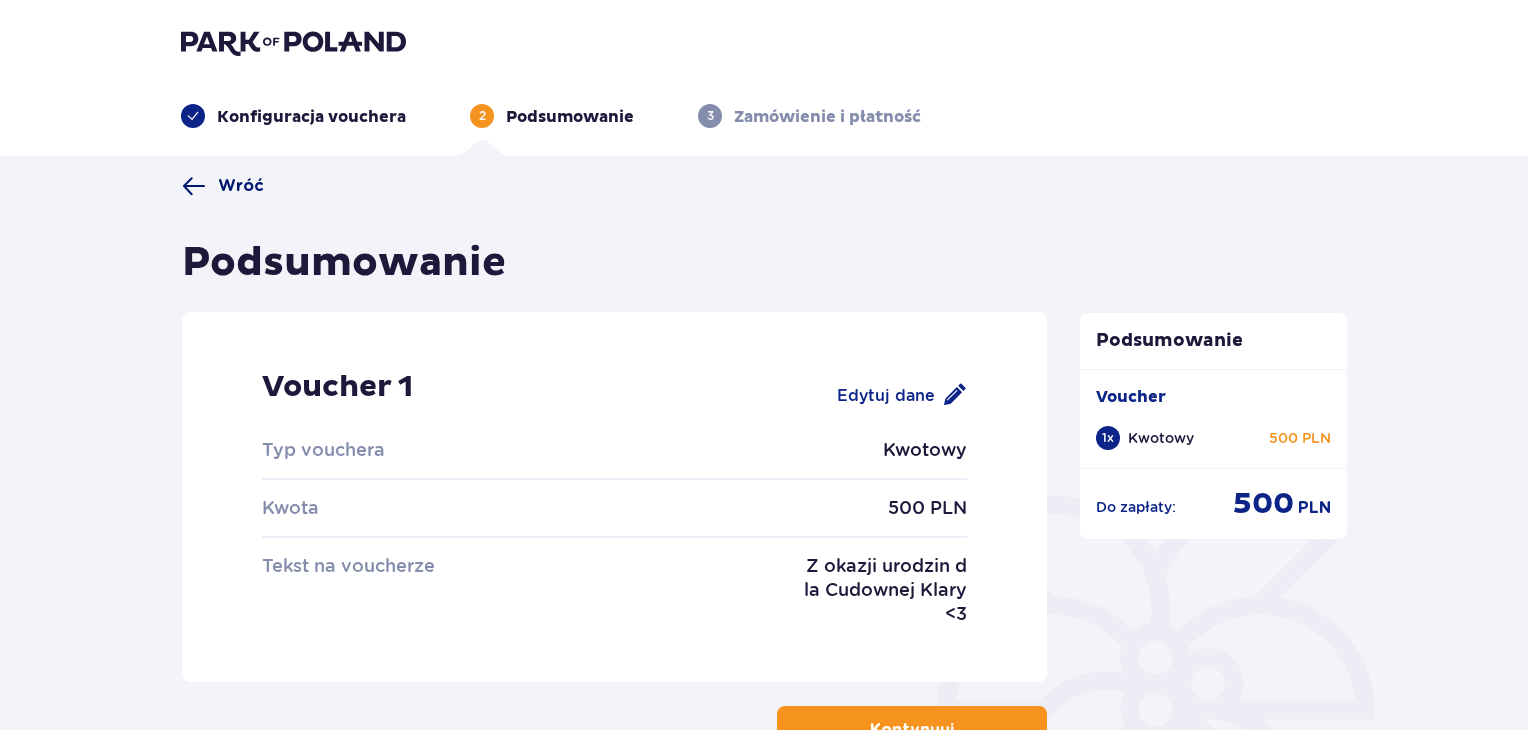 click on "Wróć" at bounding box center (241, 186) 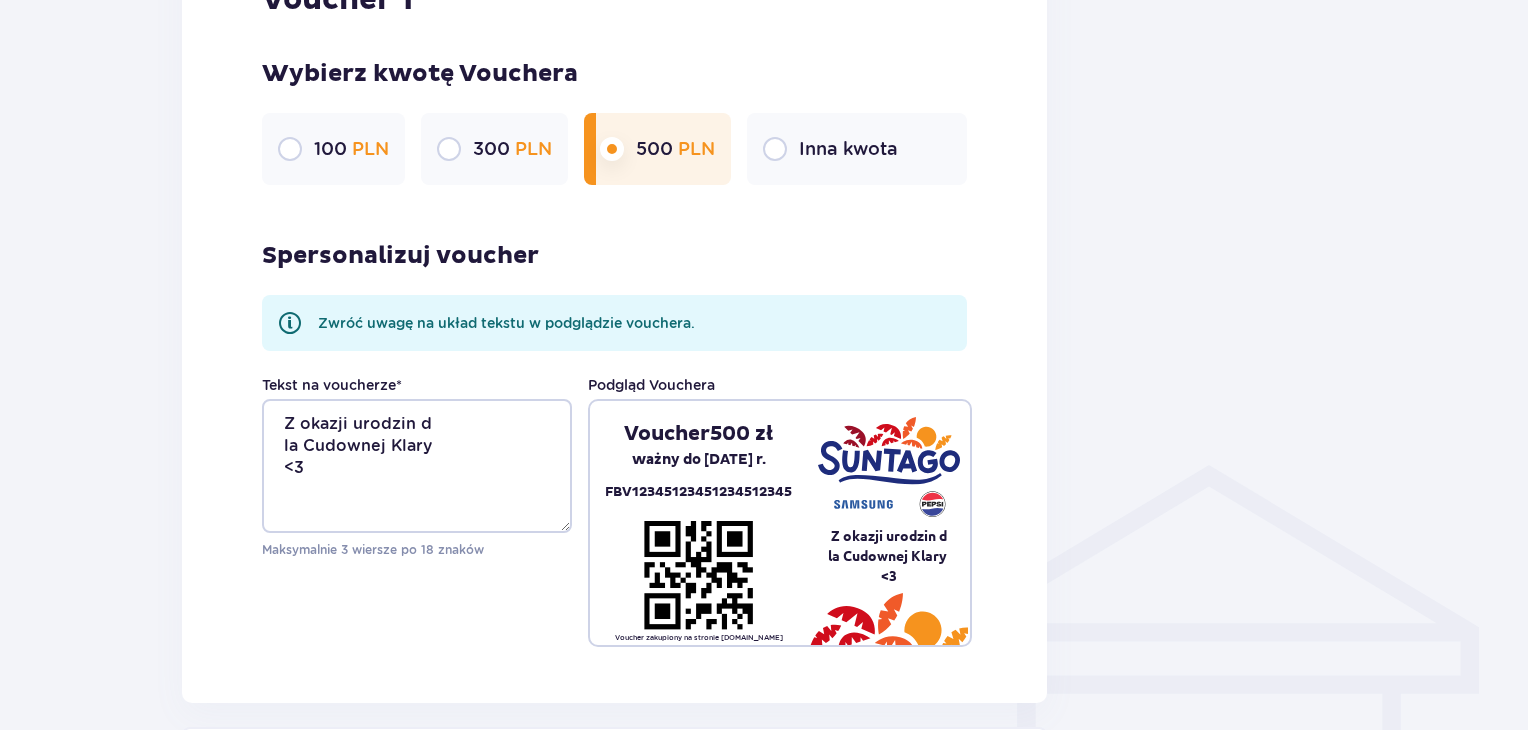 scroll, scrollTop: 1197, scrollLeft: 0, axis: vertical 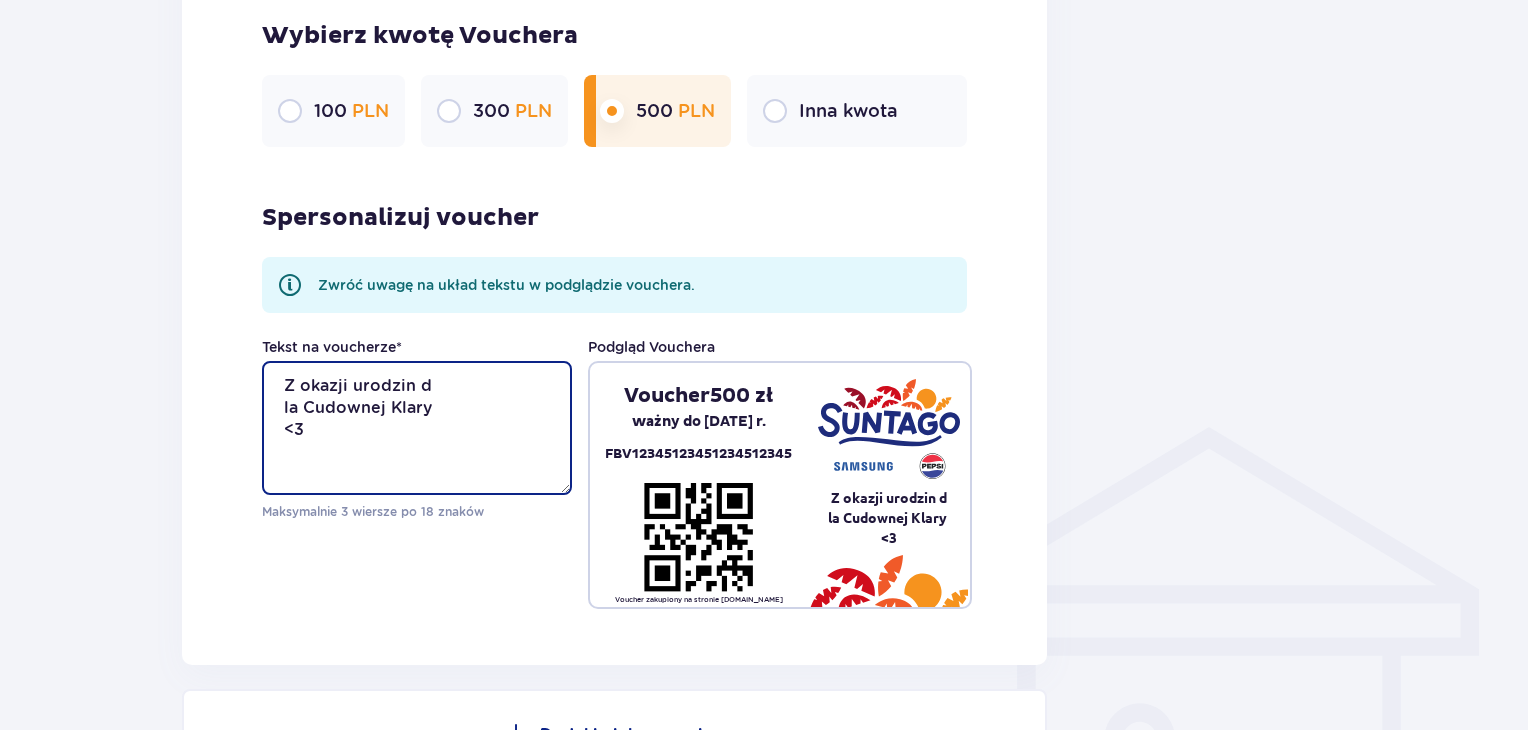 click on "Z okazji urodzin d
la Cudownej Klary
<3" at bounding box center (417, 428) 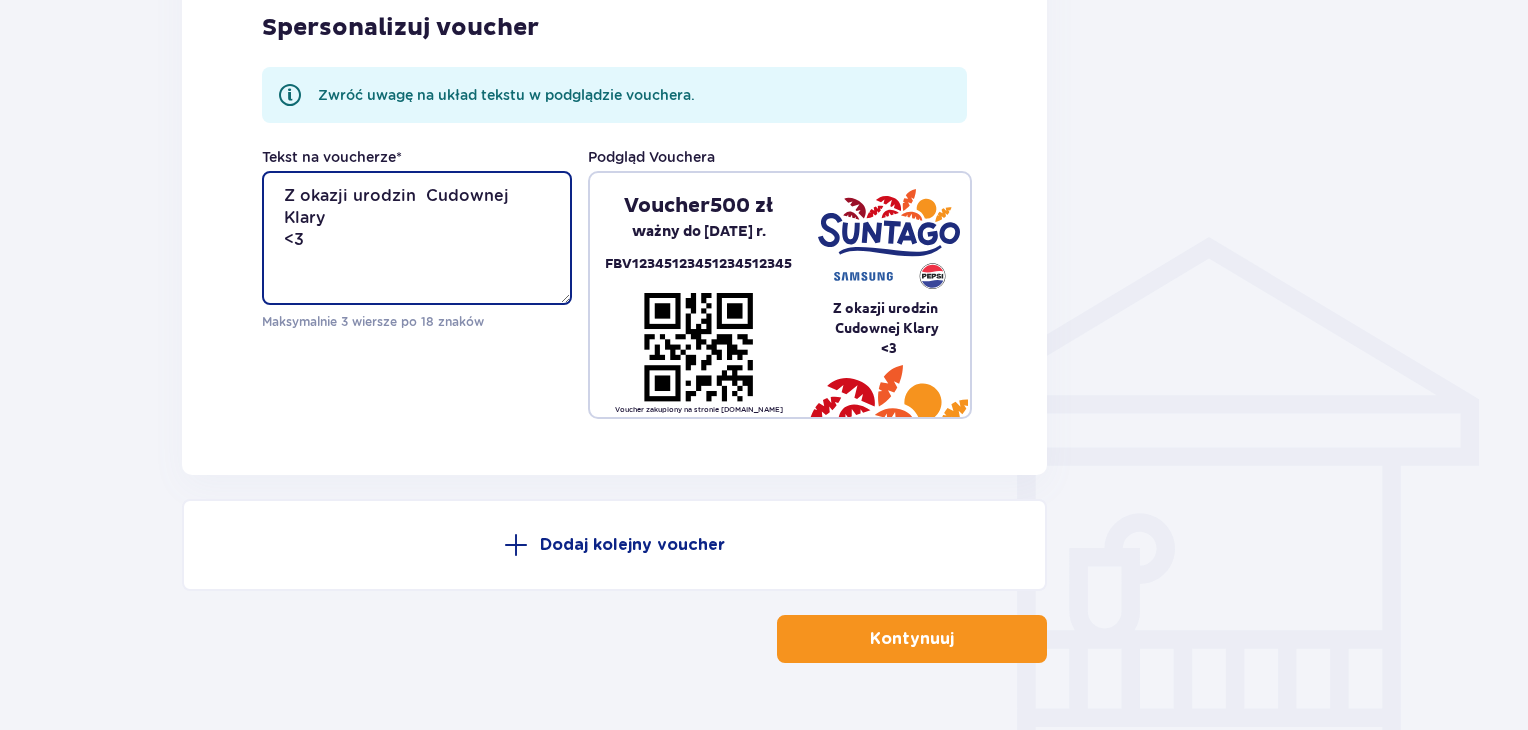 scroll, scrollTop: 1440, scrollLeft: 0, axis: vertical 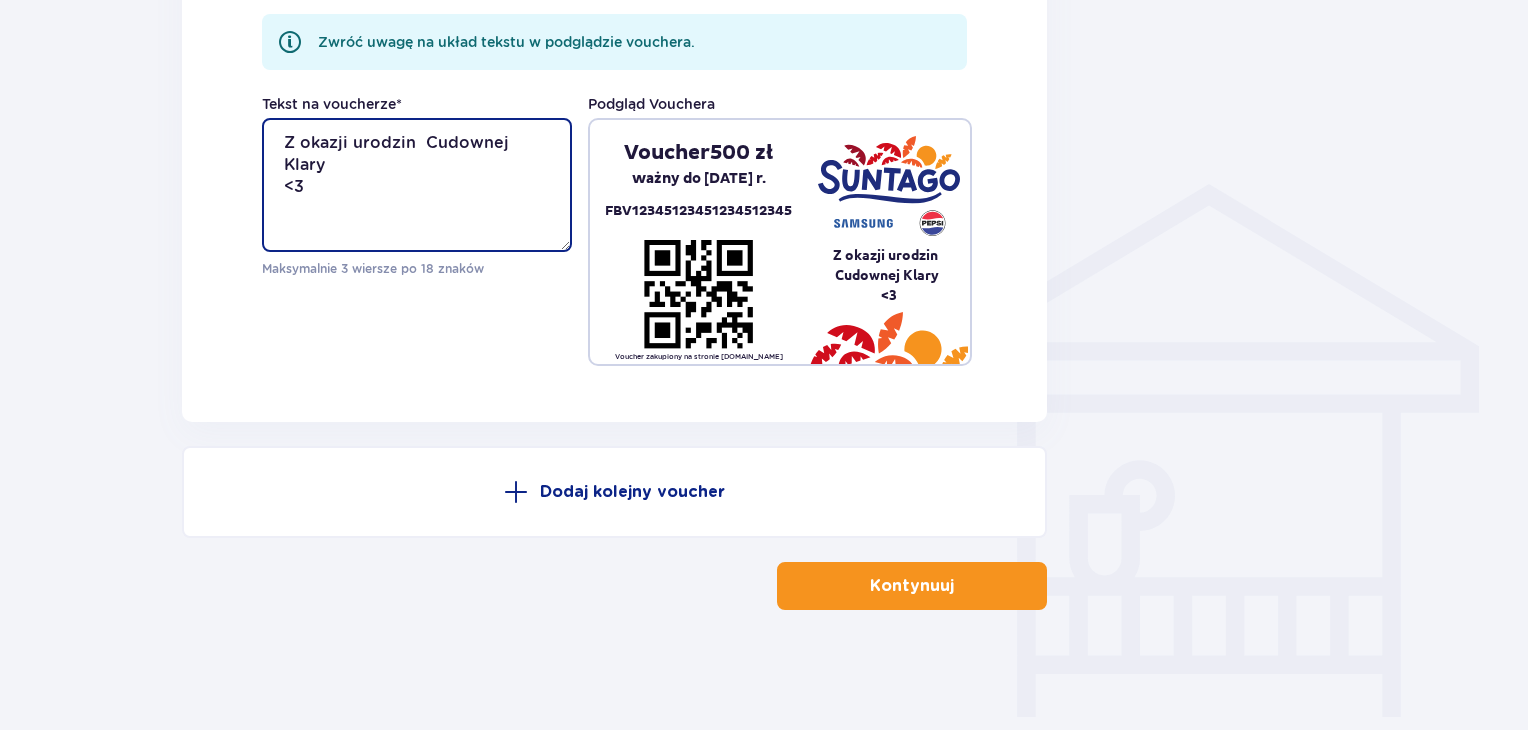 type on "Z okazji urodzin  Cudownej Klary
<3" 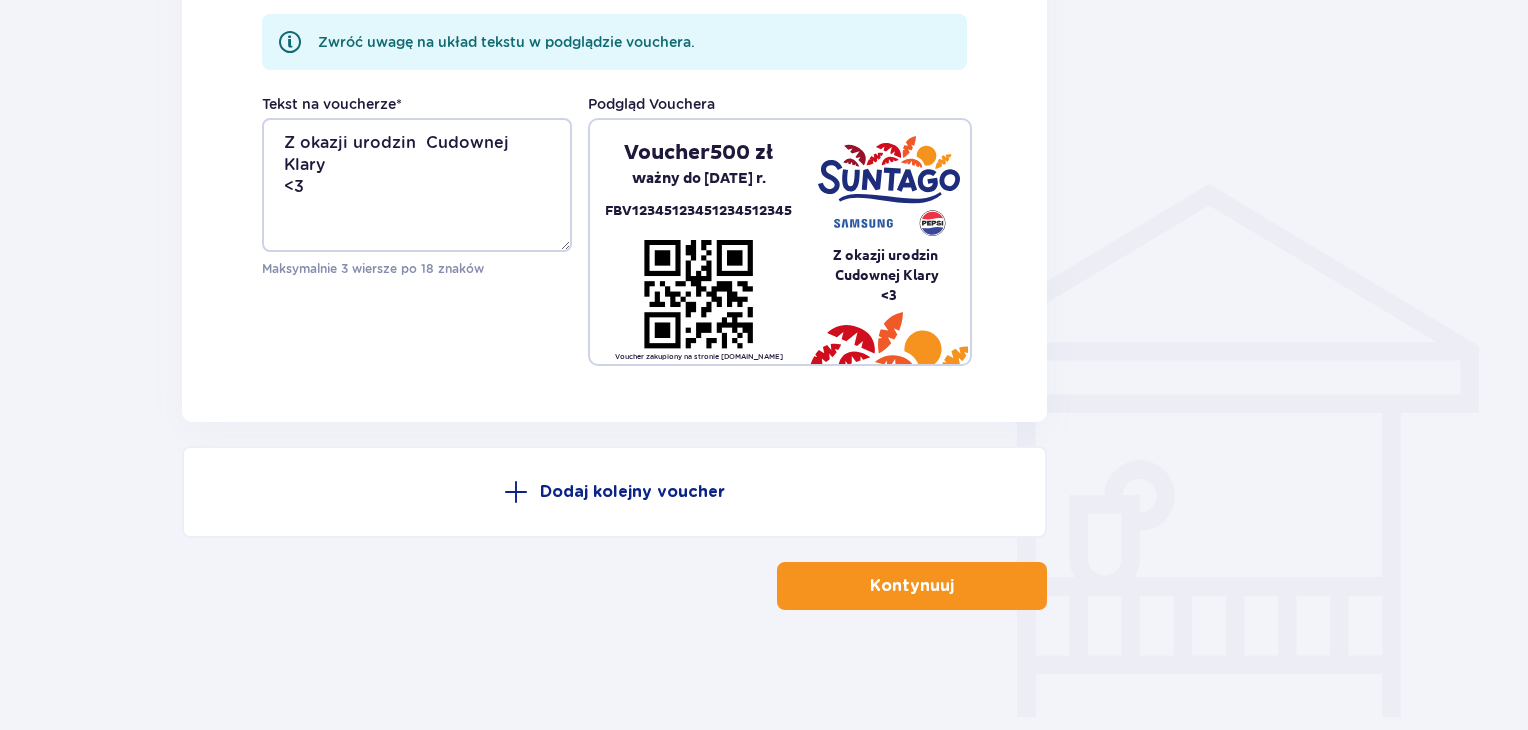 click on "Kontynuuj" at bounding box center [912, 586] 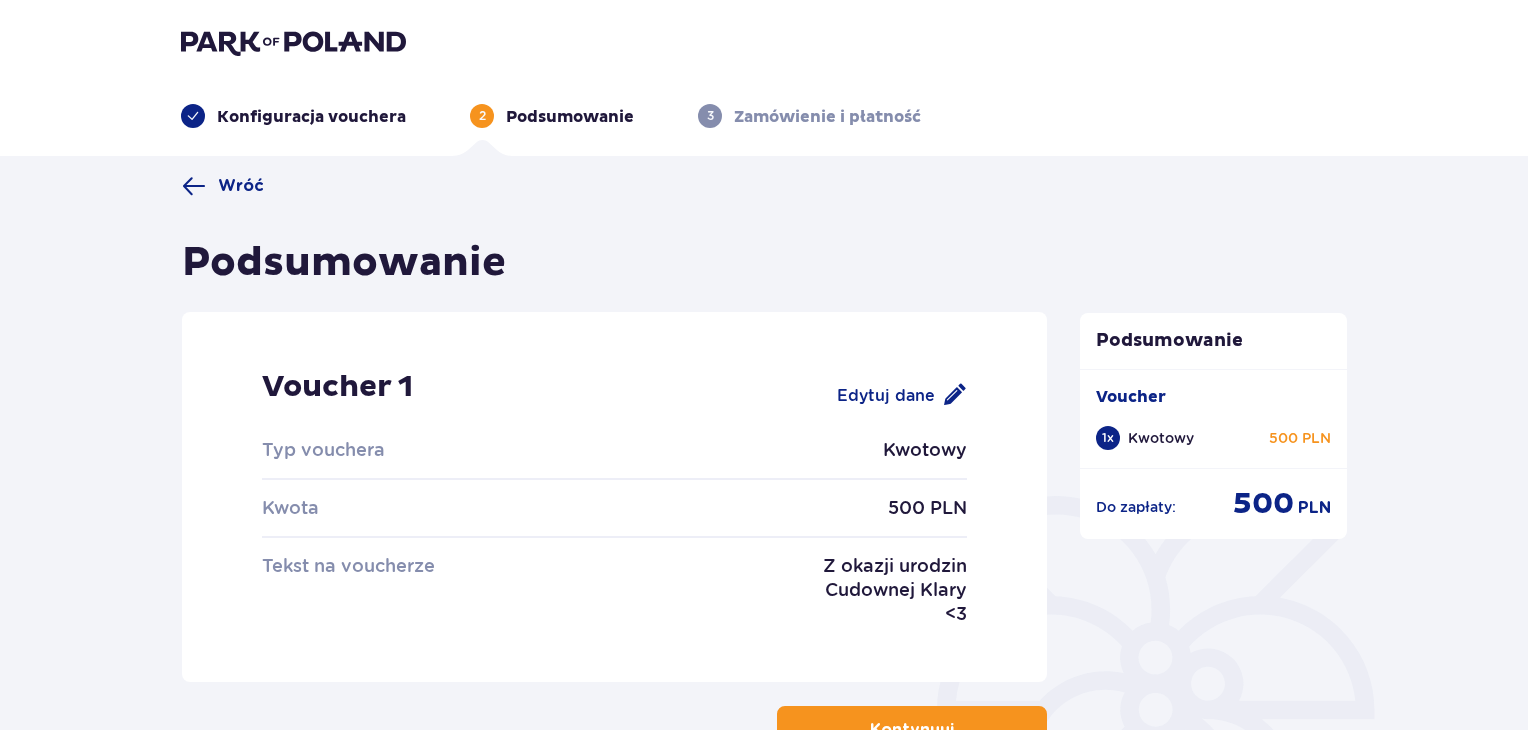 scroll, scrollTop: 0, scrollLeft: 0, axis: both 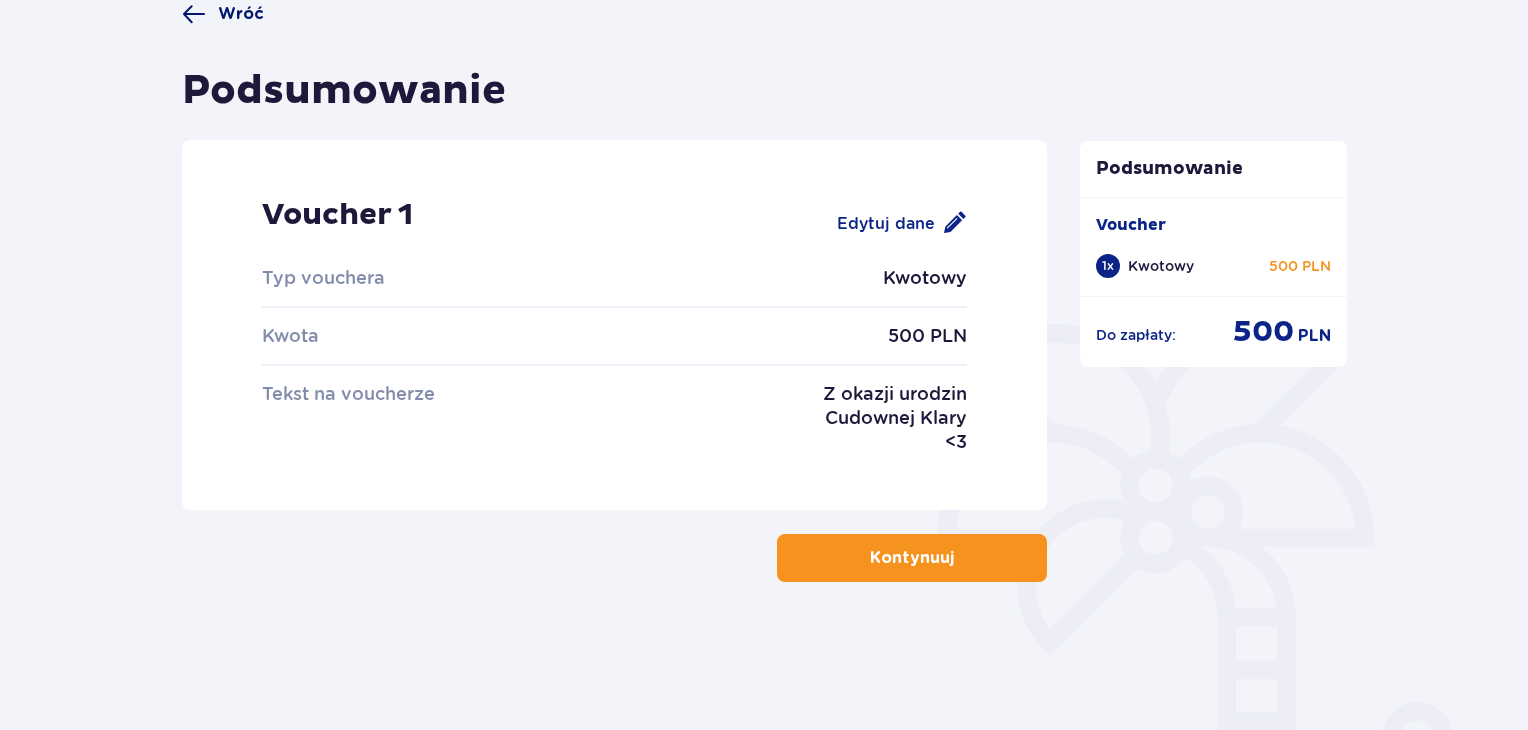 click on "Wróć" at bounding box center [241, 14] 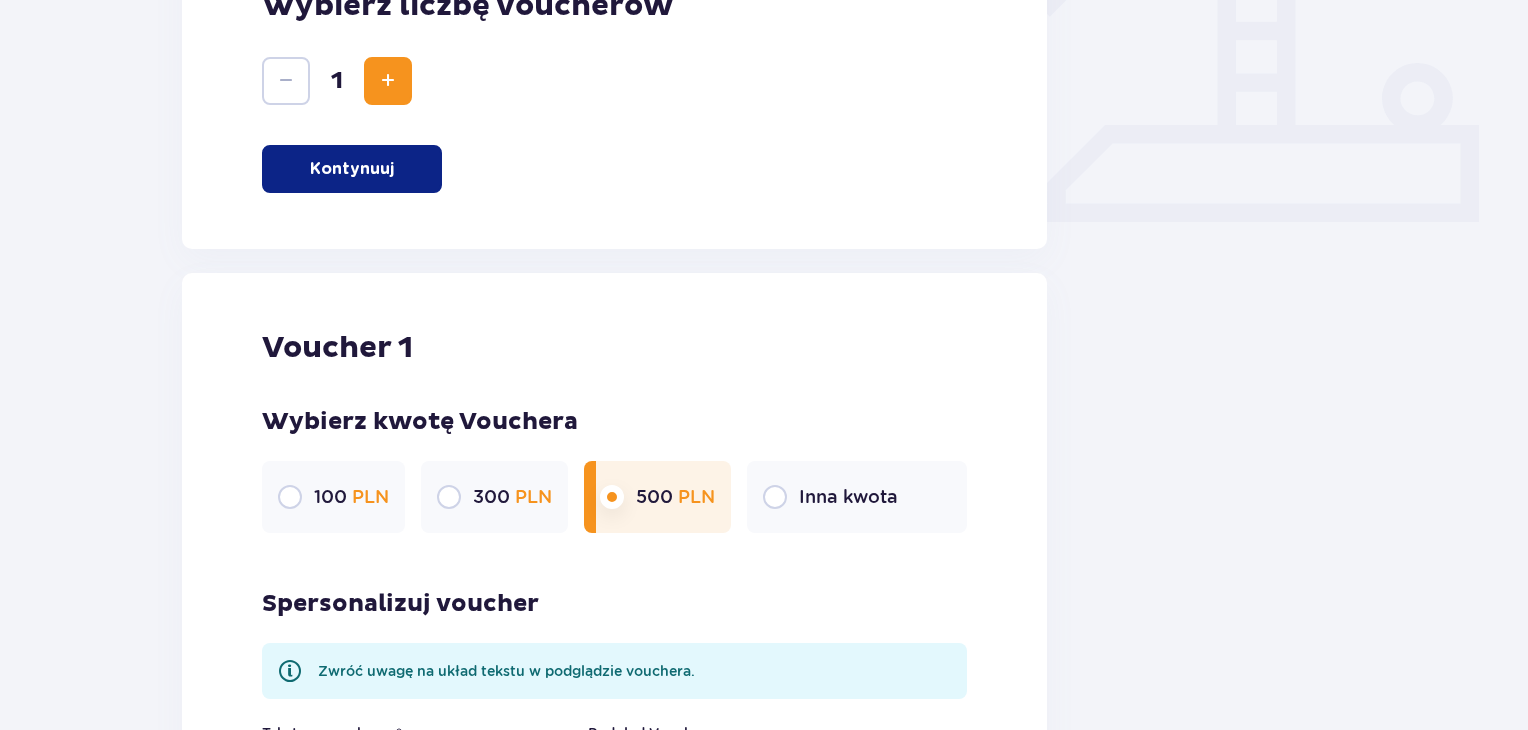 scroll, scrollTop: 1440, scrollLeft: 0, axis: vertical 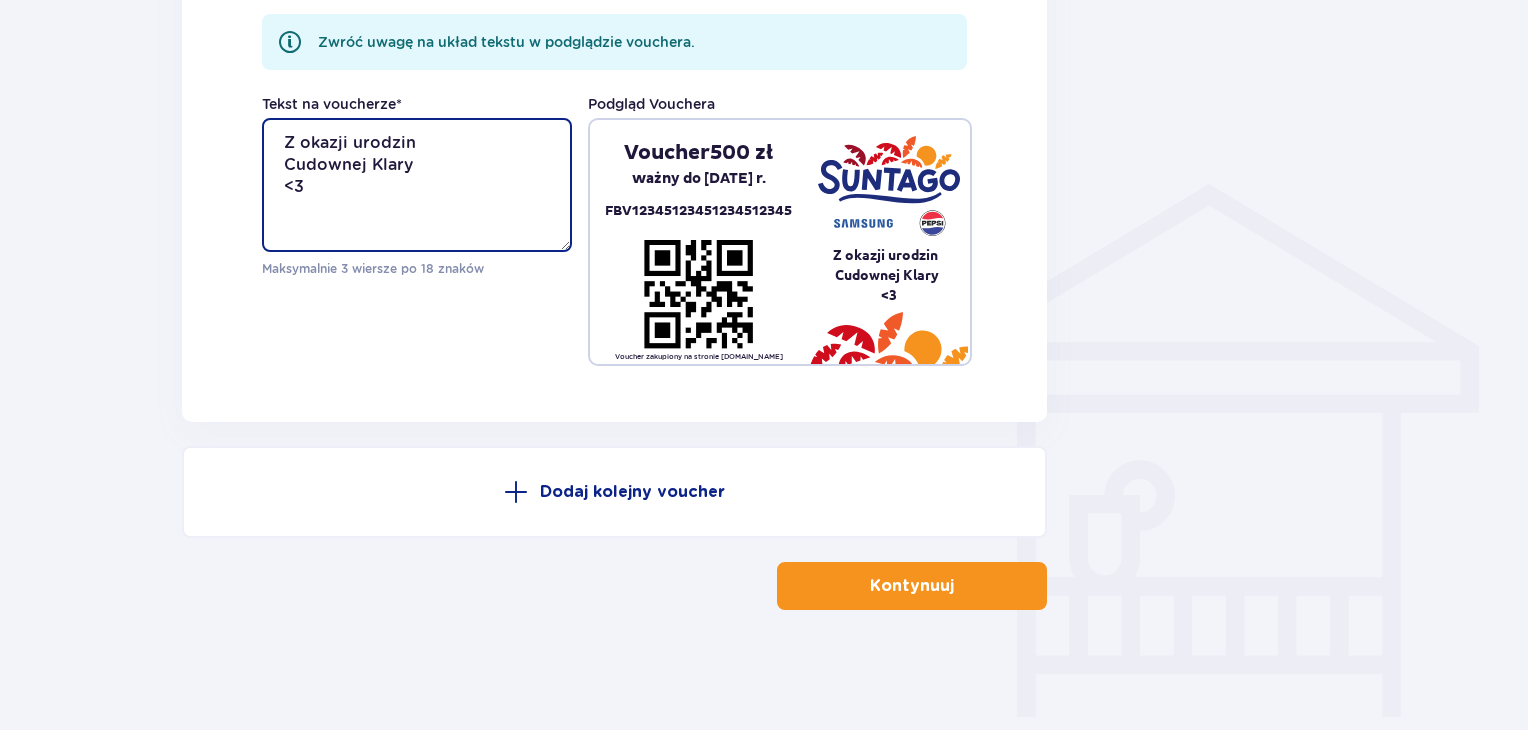 click on "Z okazji urodzin
Cudownej Klary
<3" at bounding box center [417, 185] 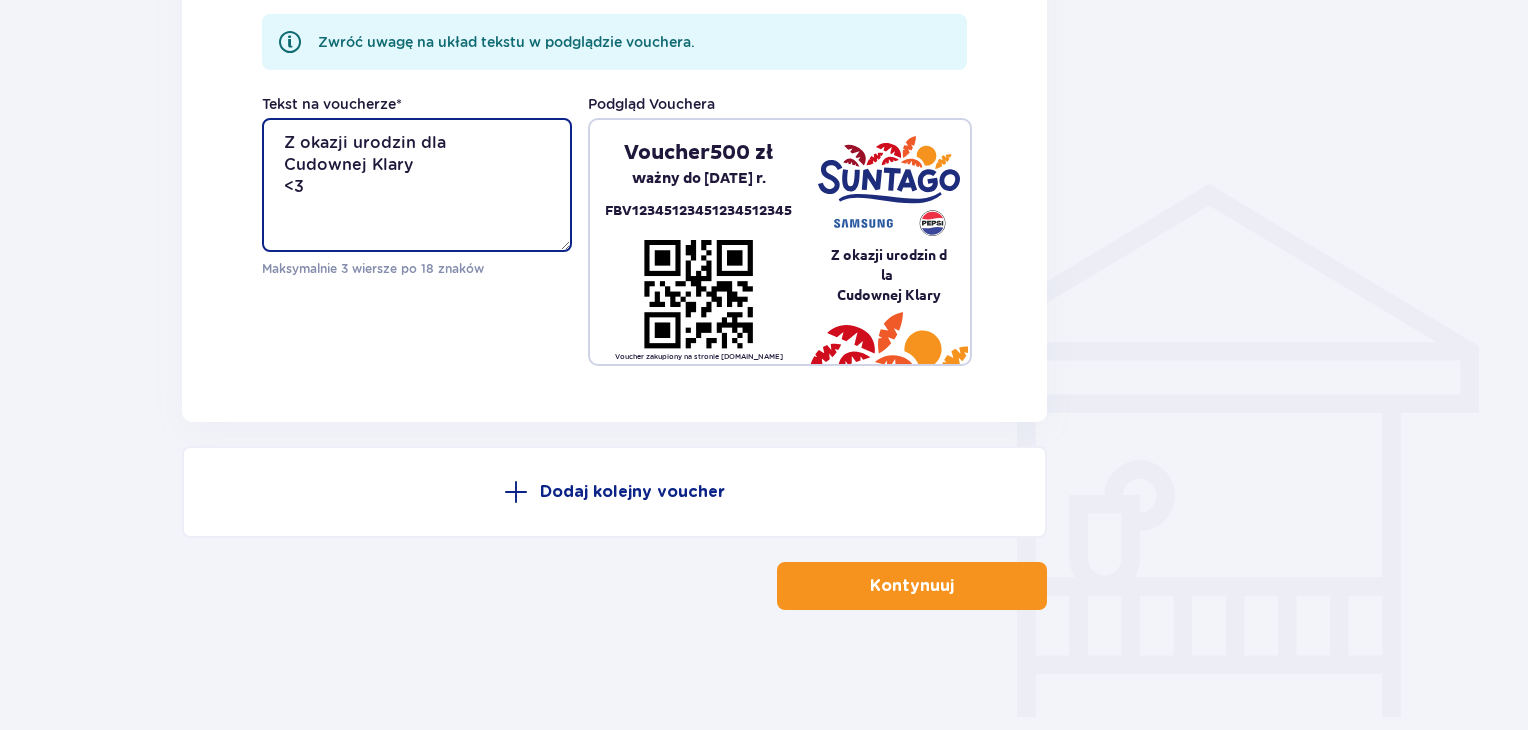 click on "Z okazji urodzin dla
Cudownej Klary
<3" at bounding box center (417, 185) 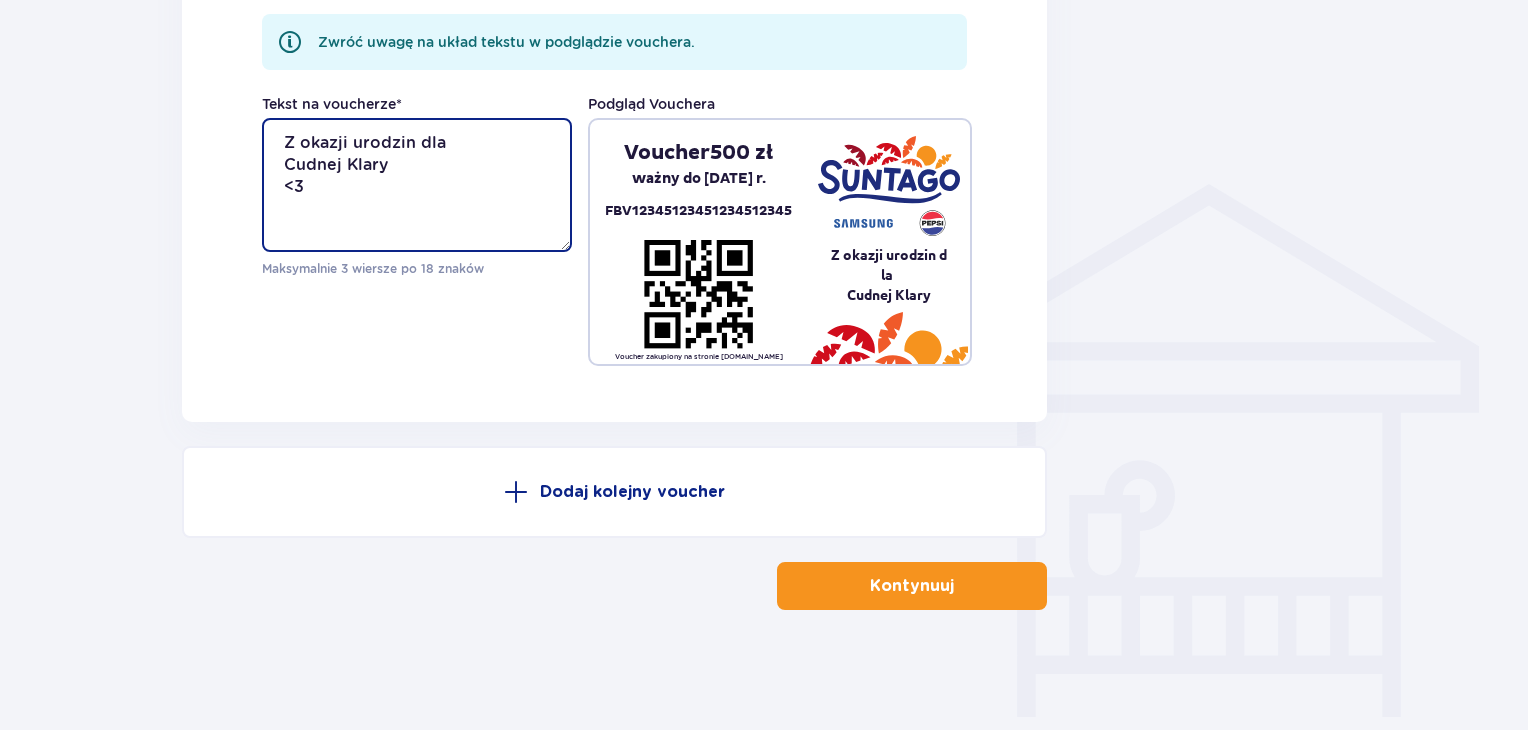click on "Z okazji urodzin dla
Cudnej Klary
<3" at bounding box center (417, 185) 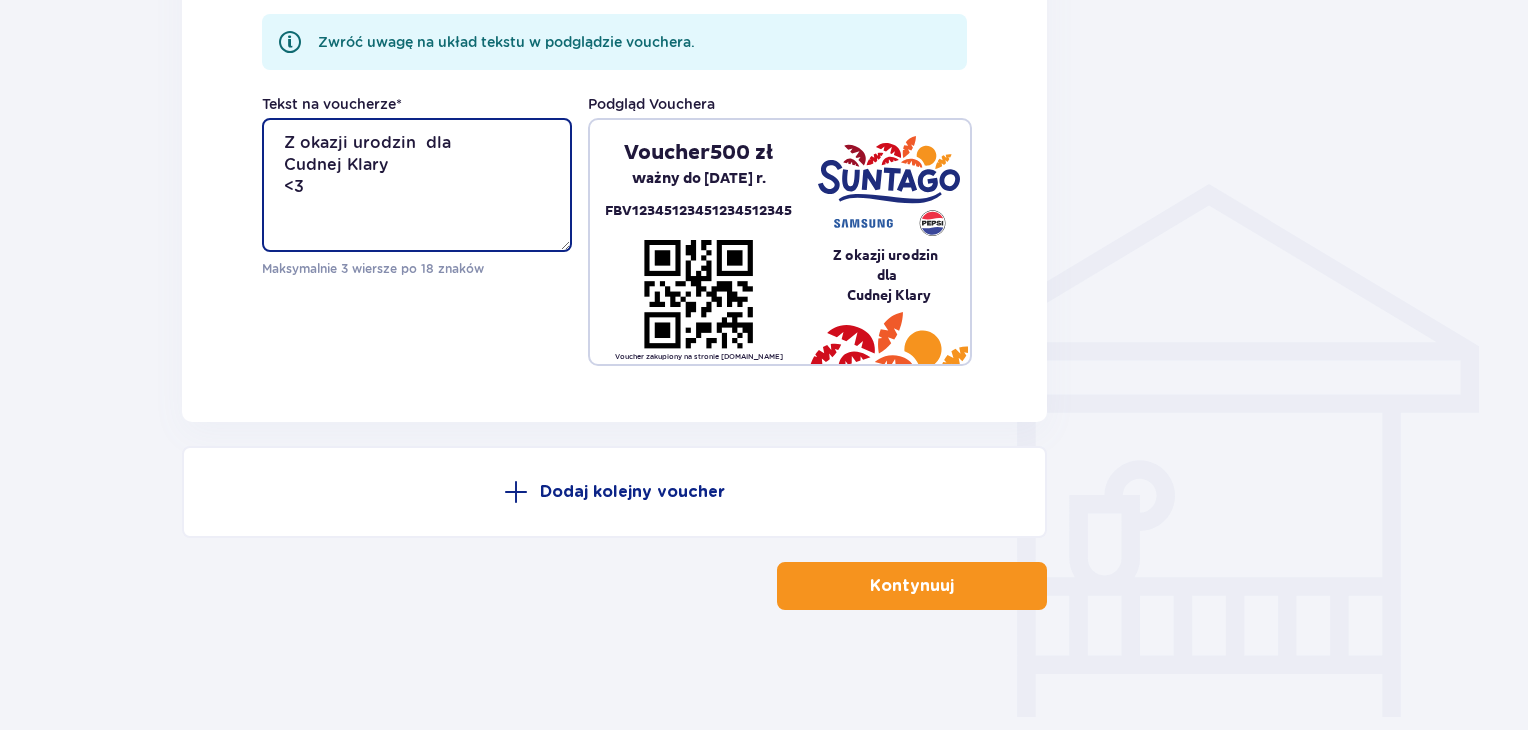 click on "Z okazji urodzin  dla
Cudnej Klary
<3" at bounding box center [417, 185] 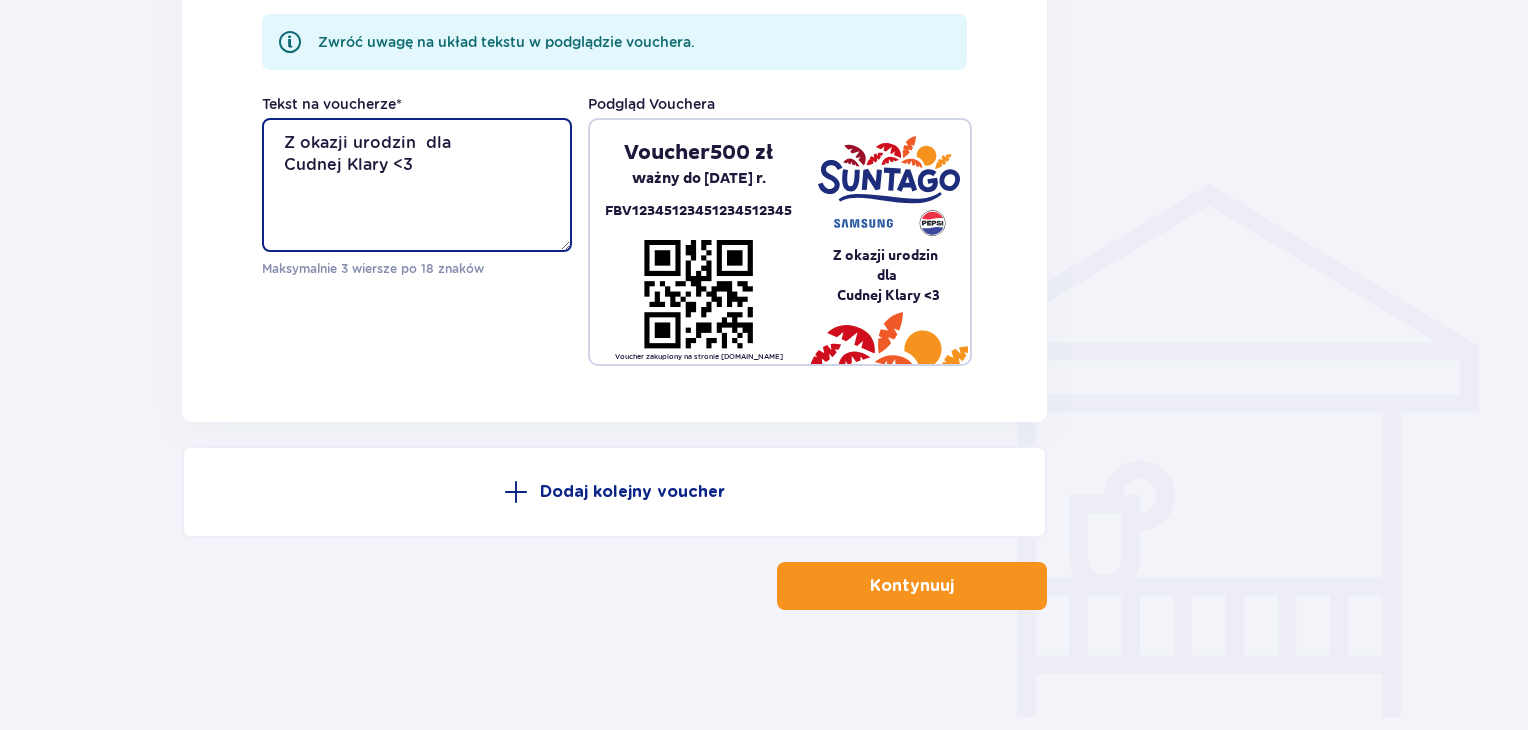 type on "Z okazji urodzin  dla
Cudnej Klary <3" 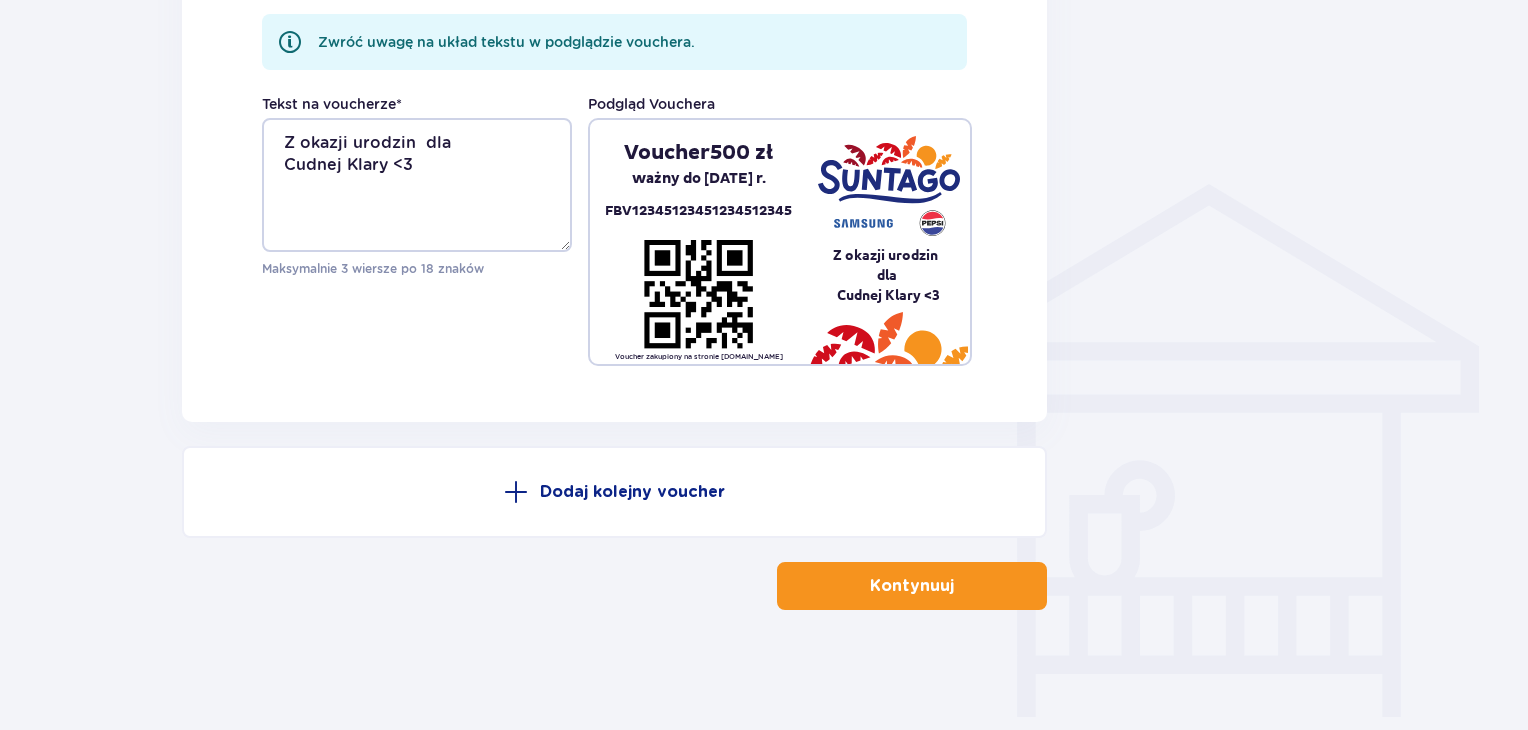 click on "Kontynuuj" at bounding box center (912, 586) 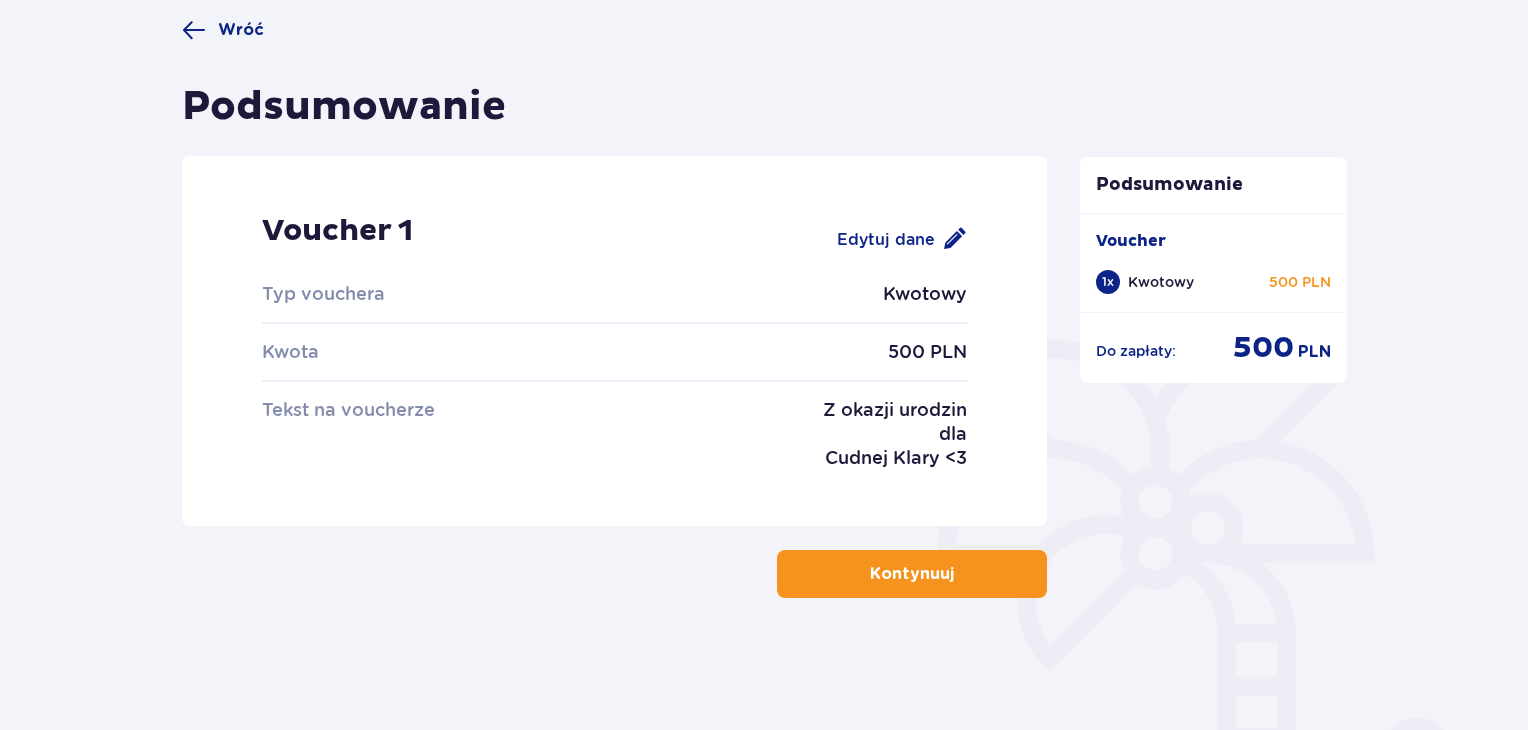 scroll, scrollTop: 157, scrollLeft: 0, axis: vertical 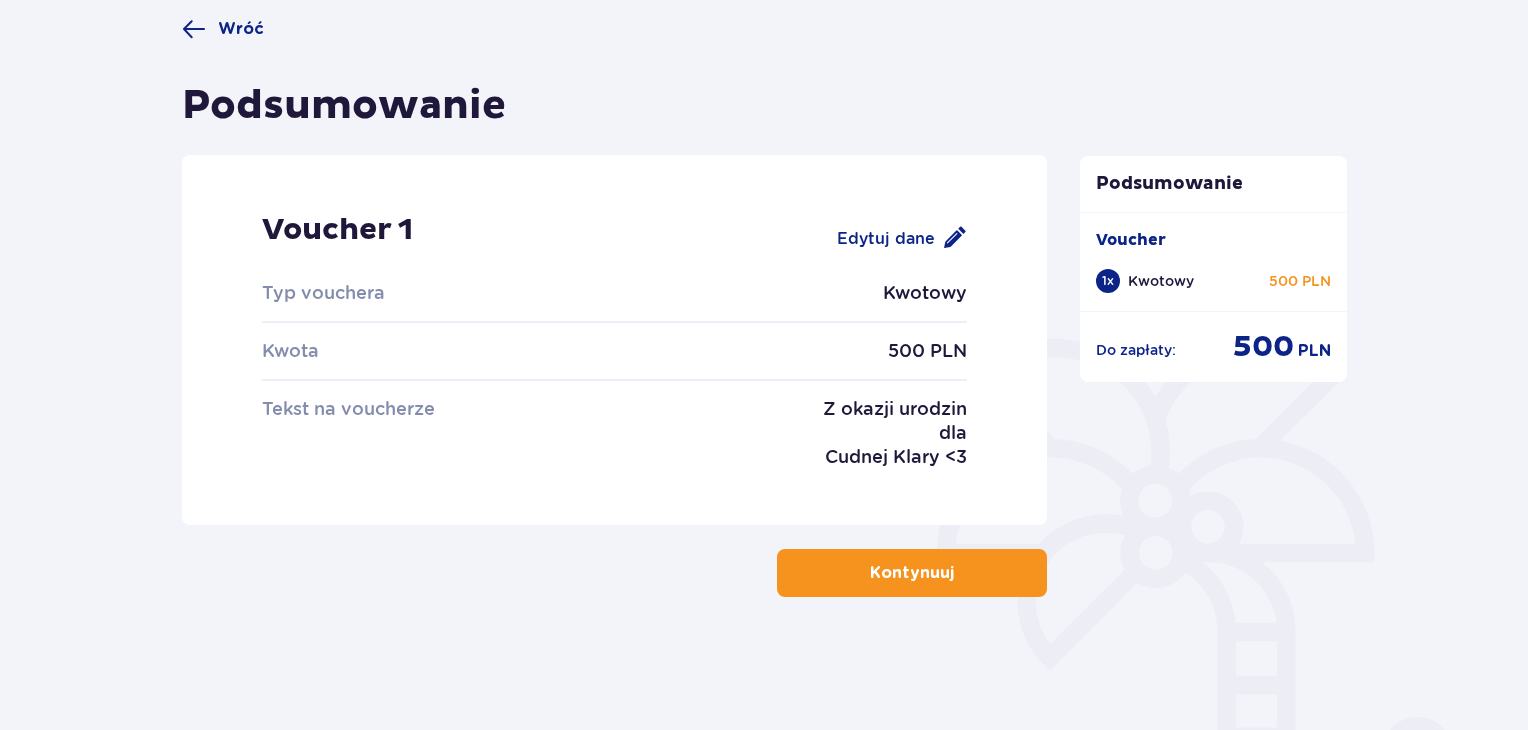 click on "Kontynuuj" at bounding box center [912, 573] 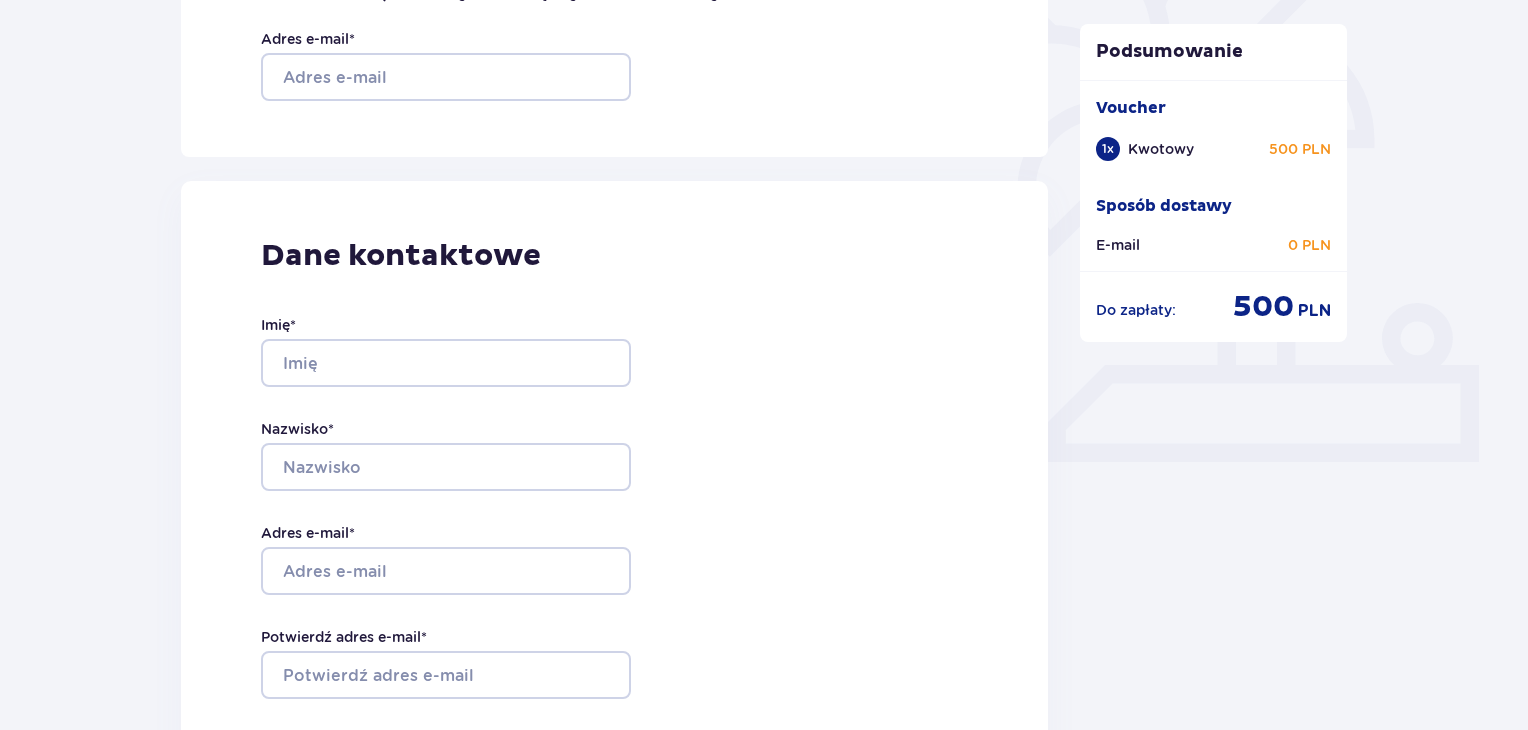 scroll, scrollTop: 285, scrollLeft: 0, axis: vertical 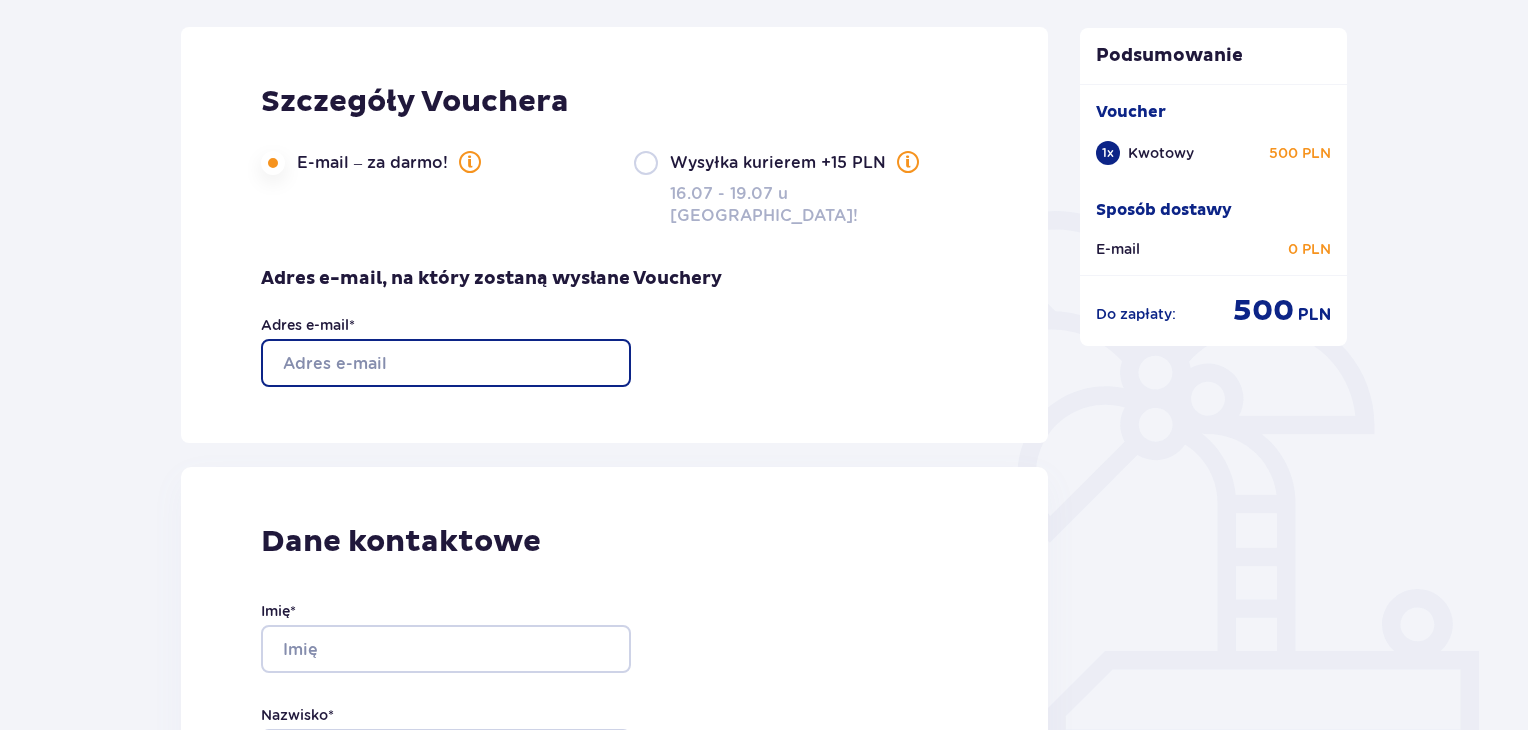 click on "Adres e-mail *" at bounding box center [446, 363] 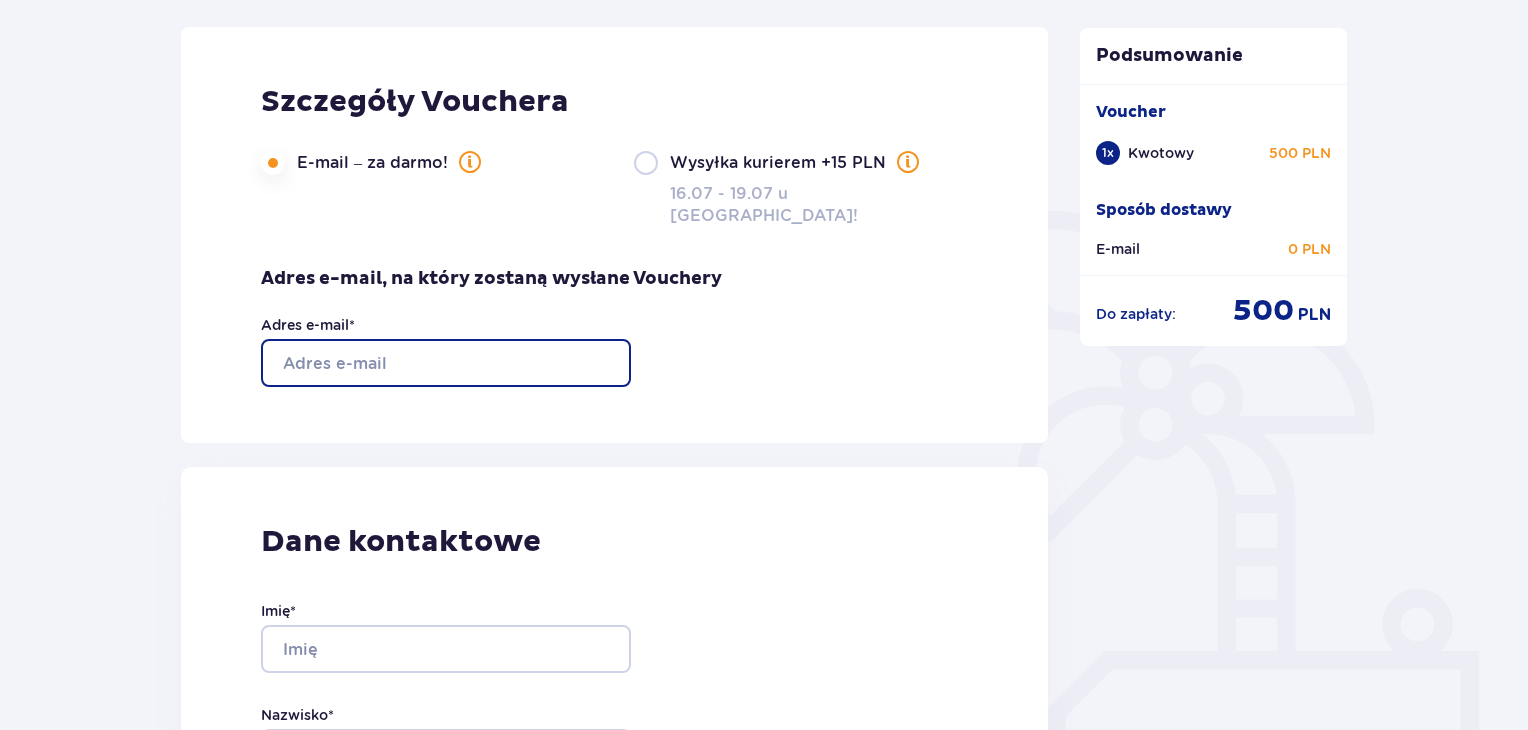 type on "expresso.ania@gmail.com" 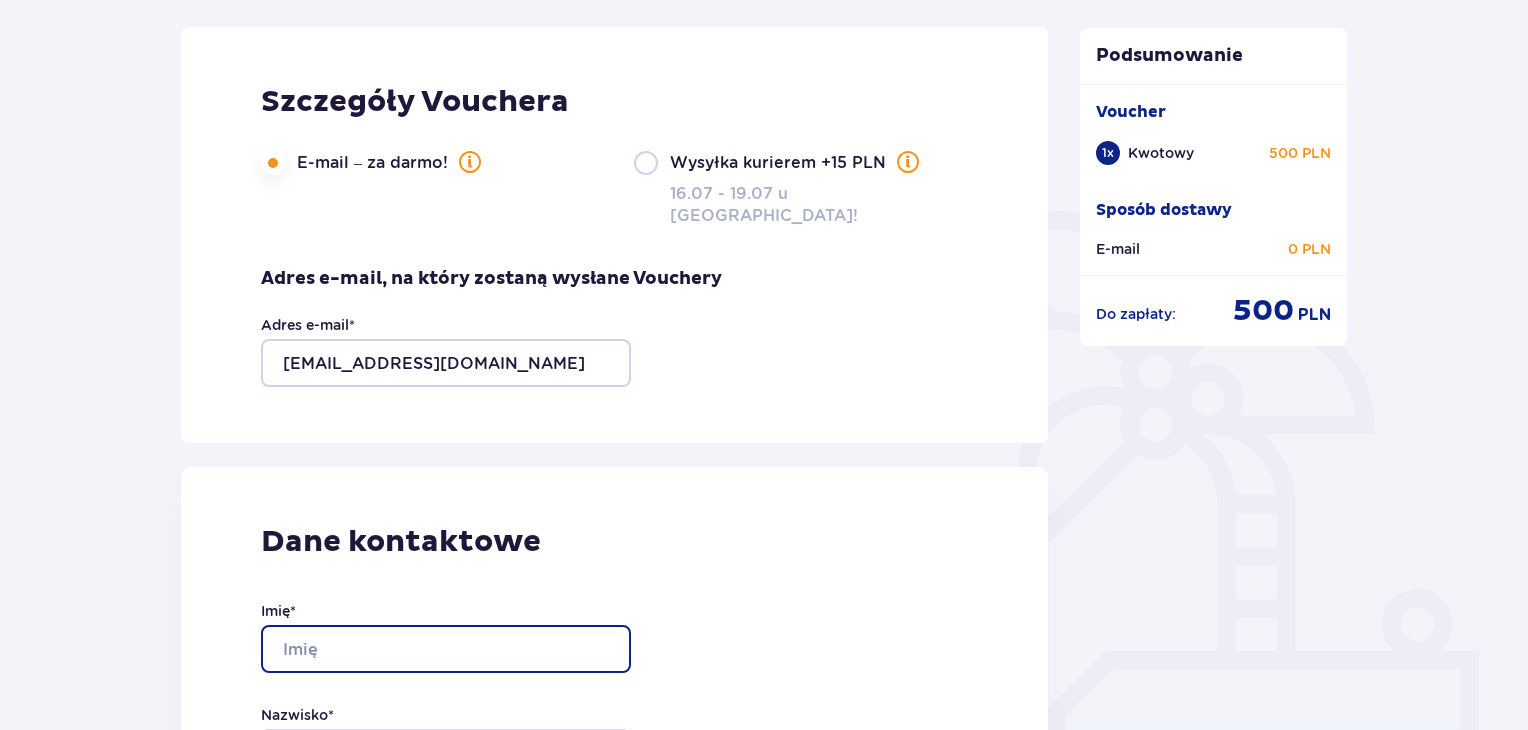 type on "Anna" 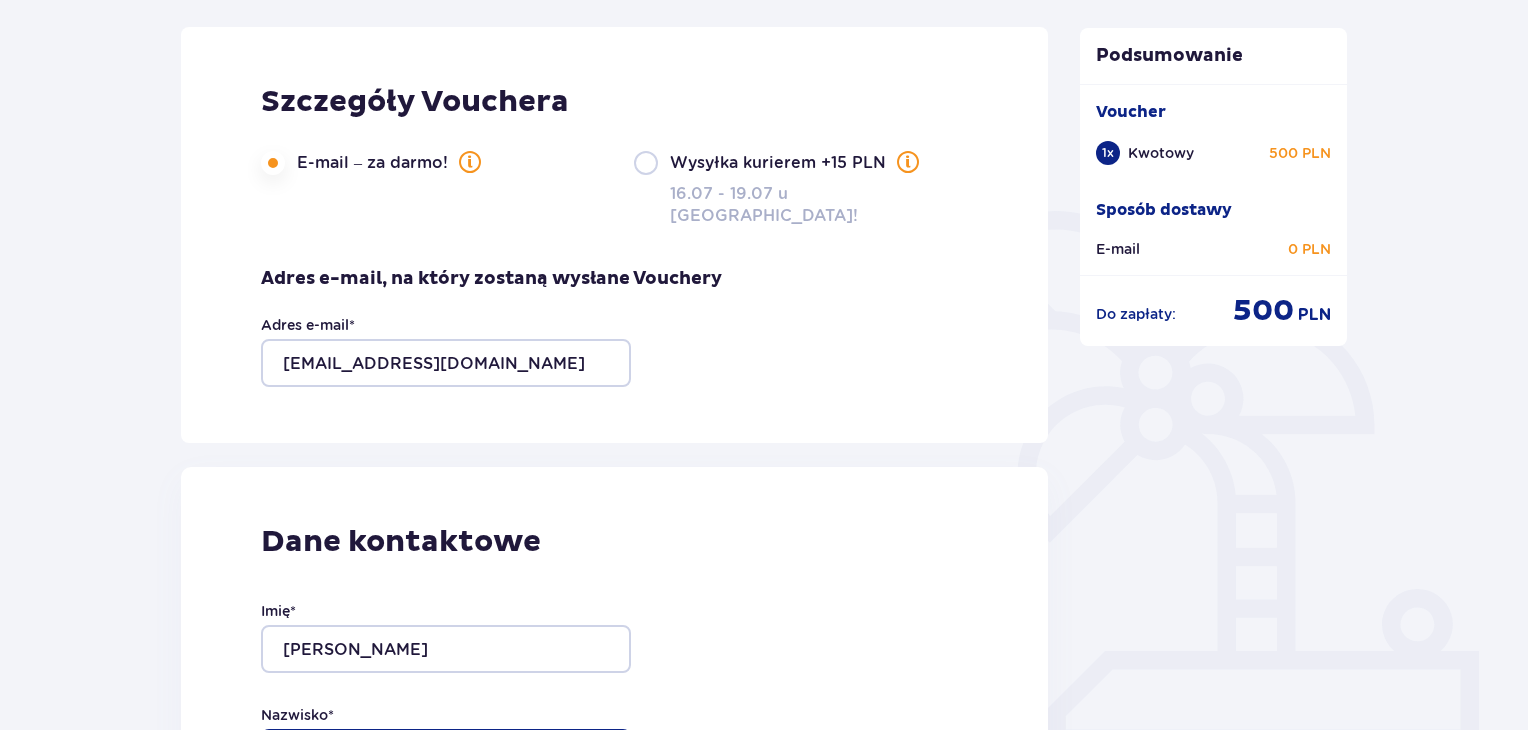 type on "Dragun" 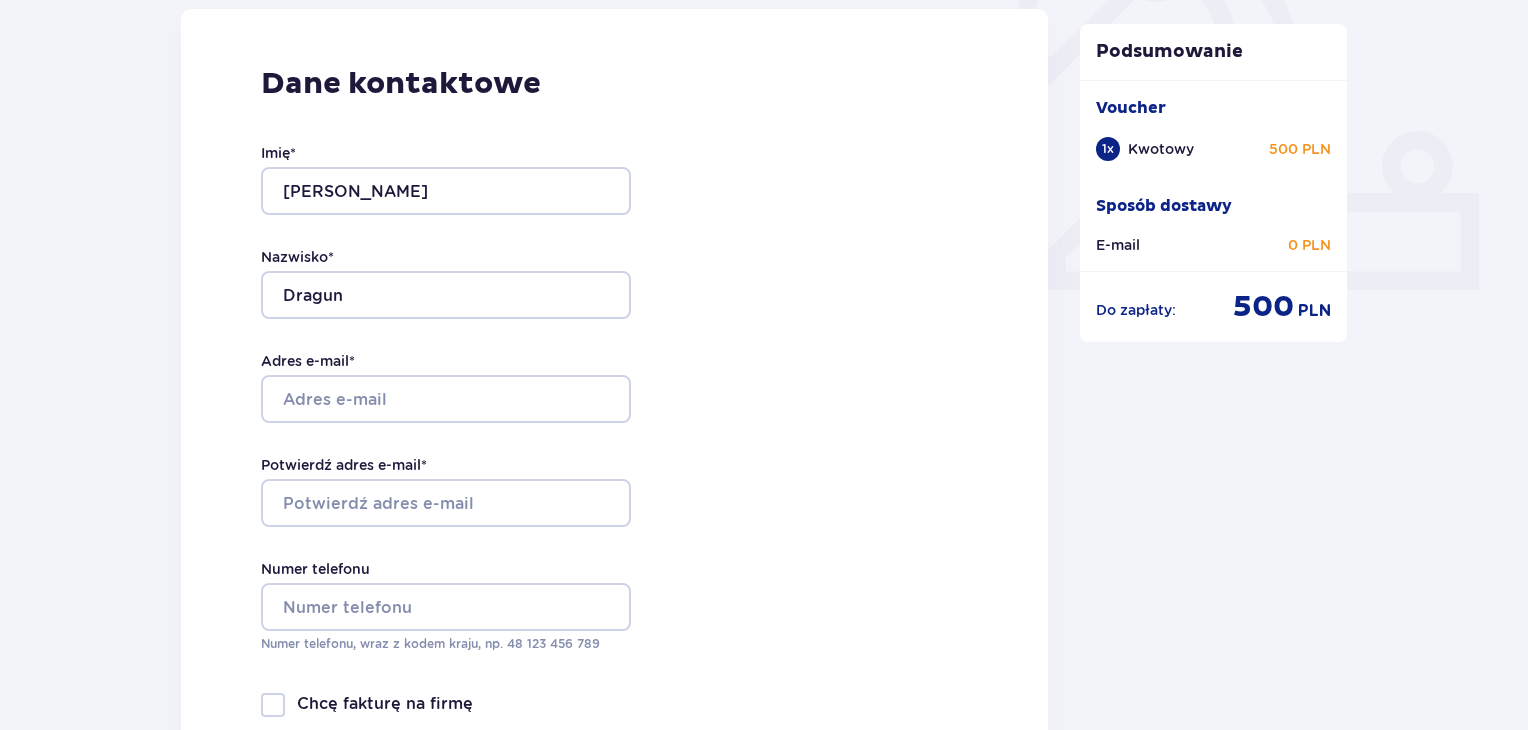 scroll, scrollTop: 746, scrollLeft: 0, axis: vertical 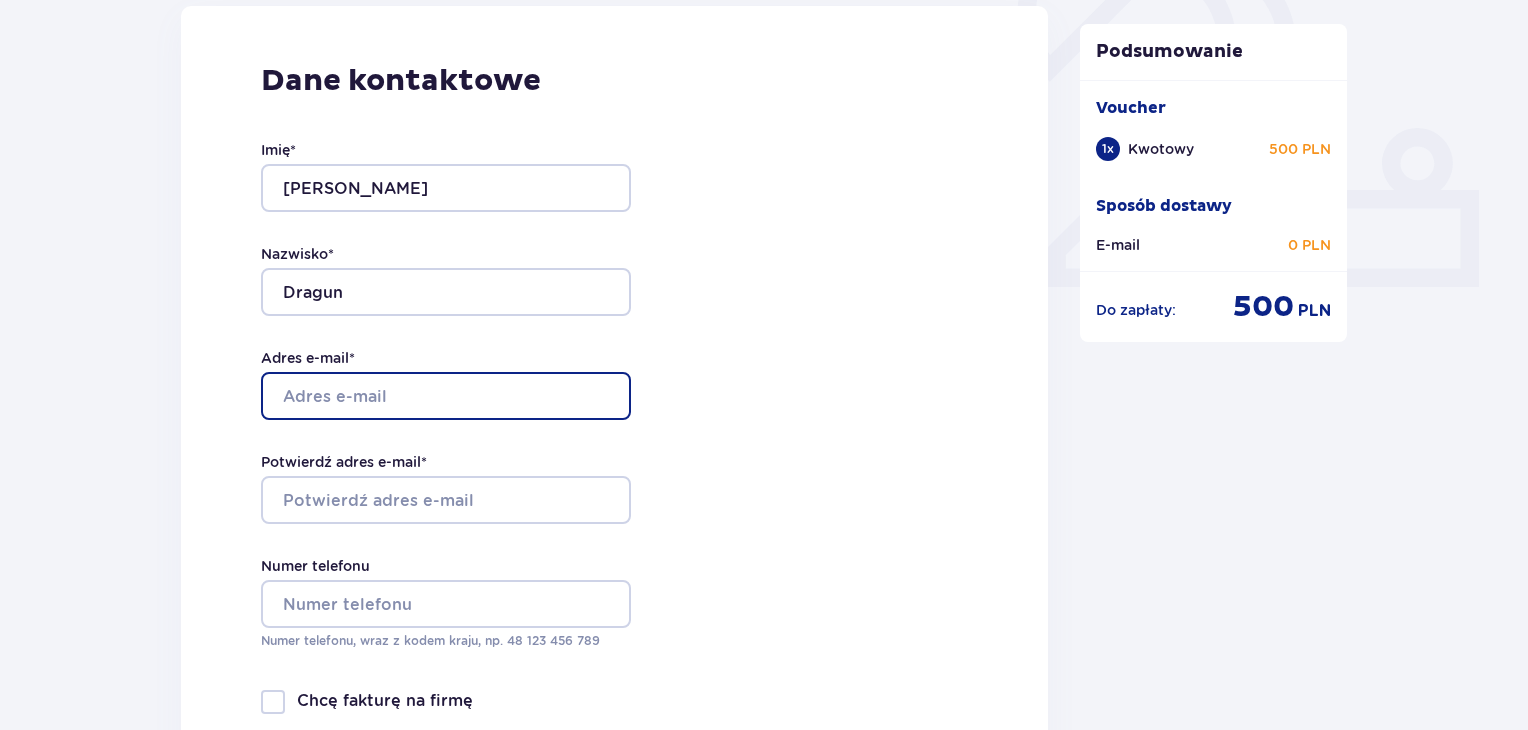 click on "Adres e-mail *" at bounding box center [446, 396] 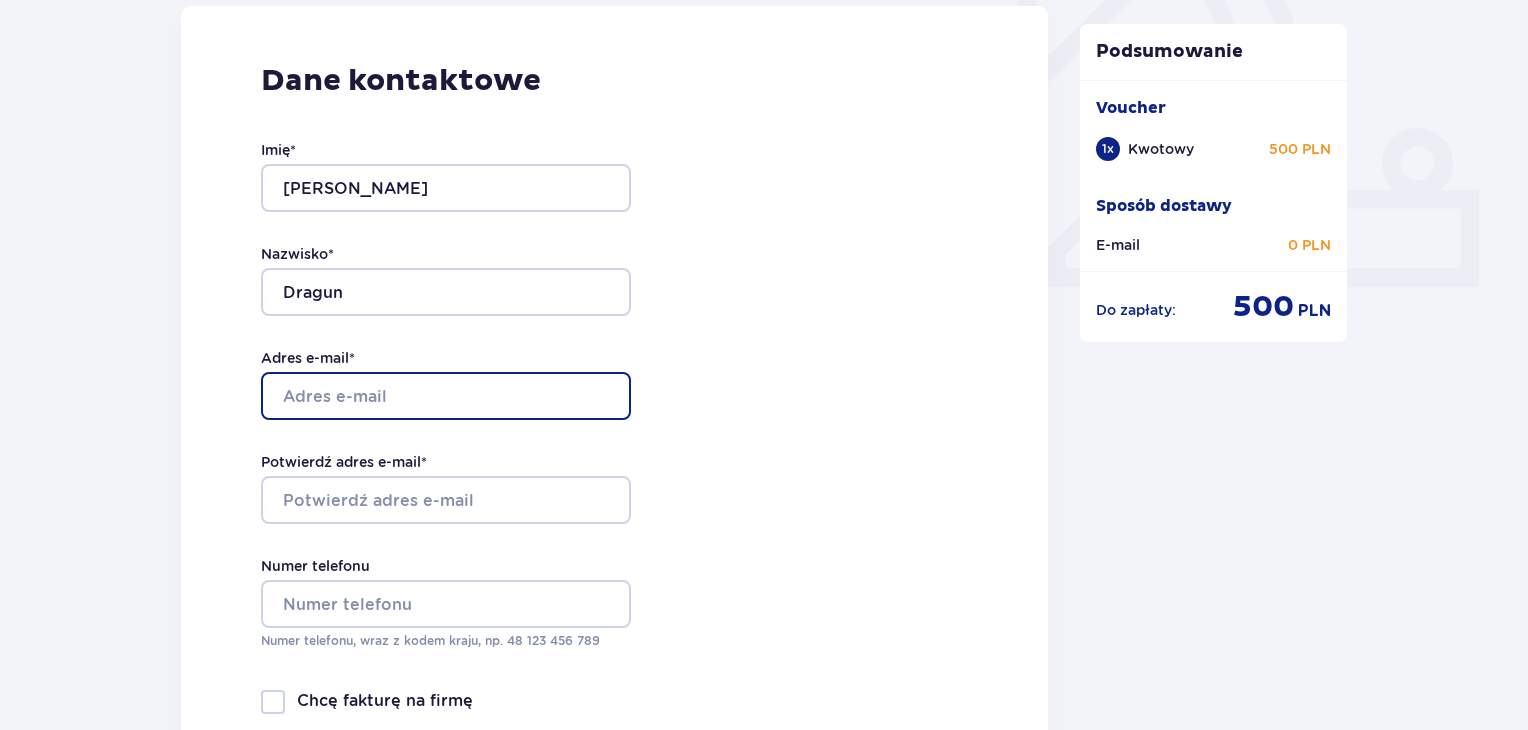 type on "expresso.ania@gmail.com" 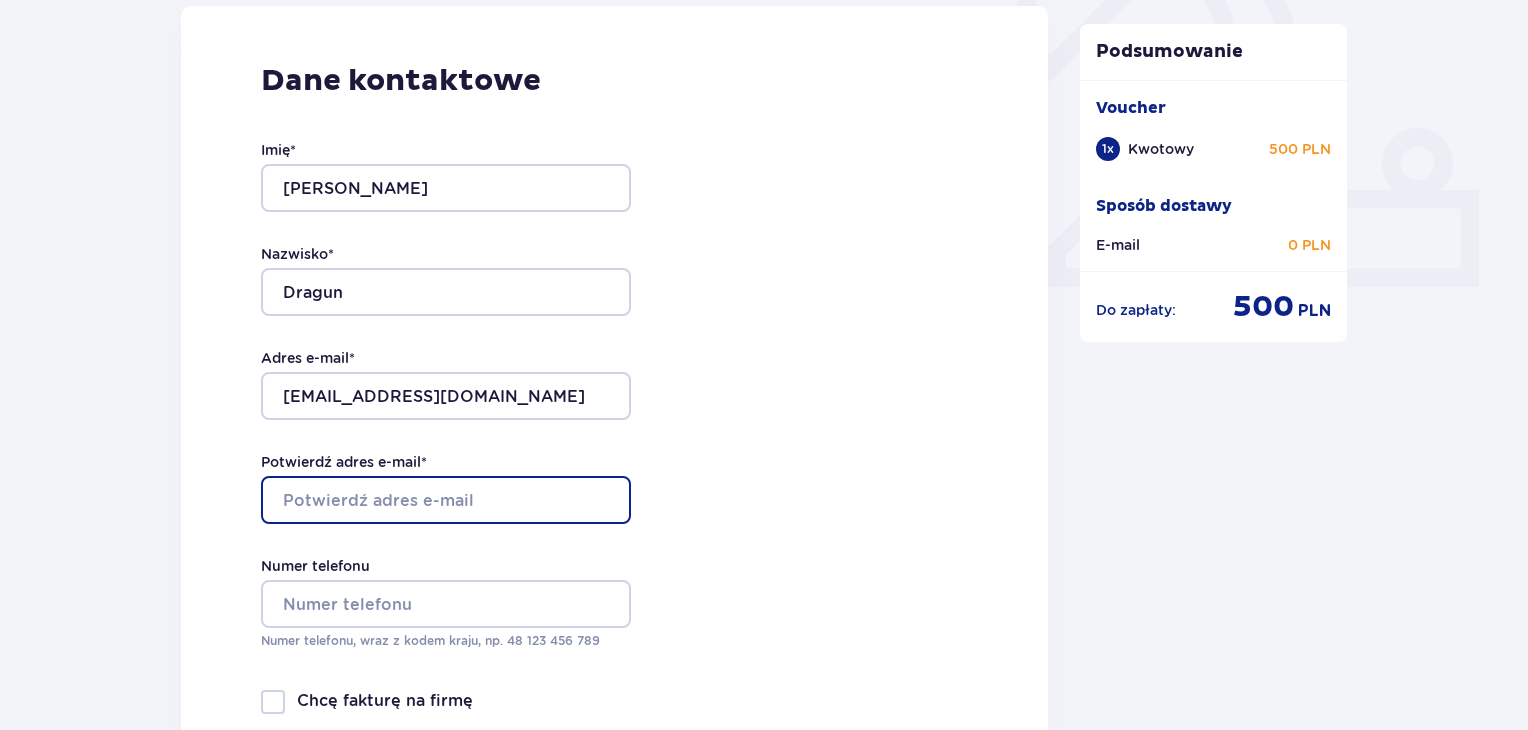 type on "expresso.ania@gmail.com" 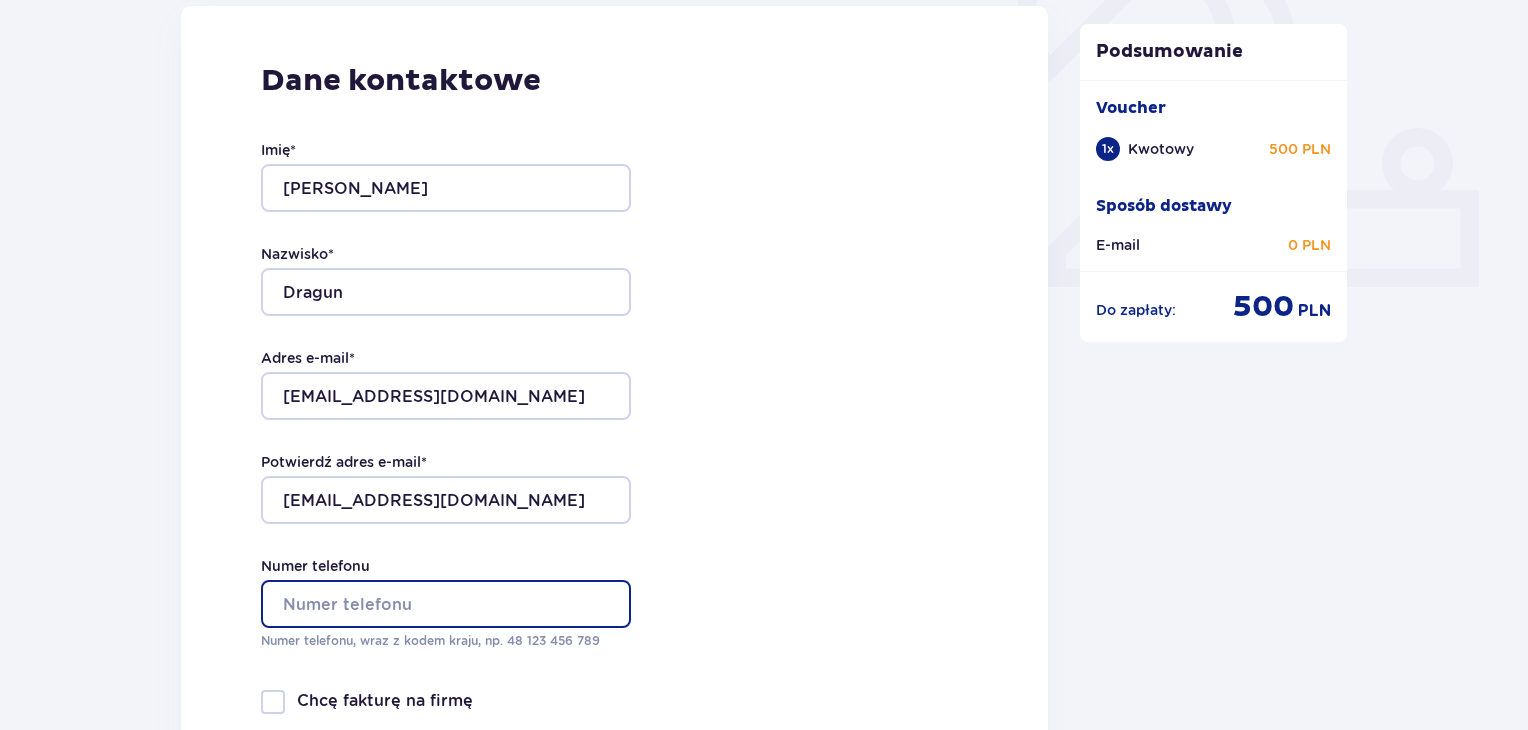 type on "604171726" 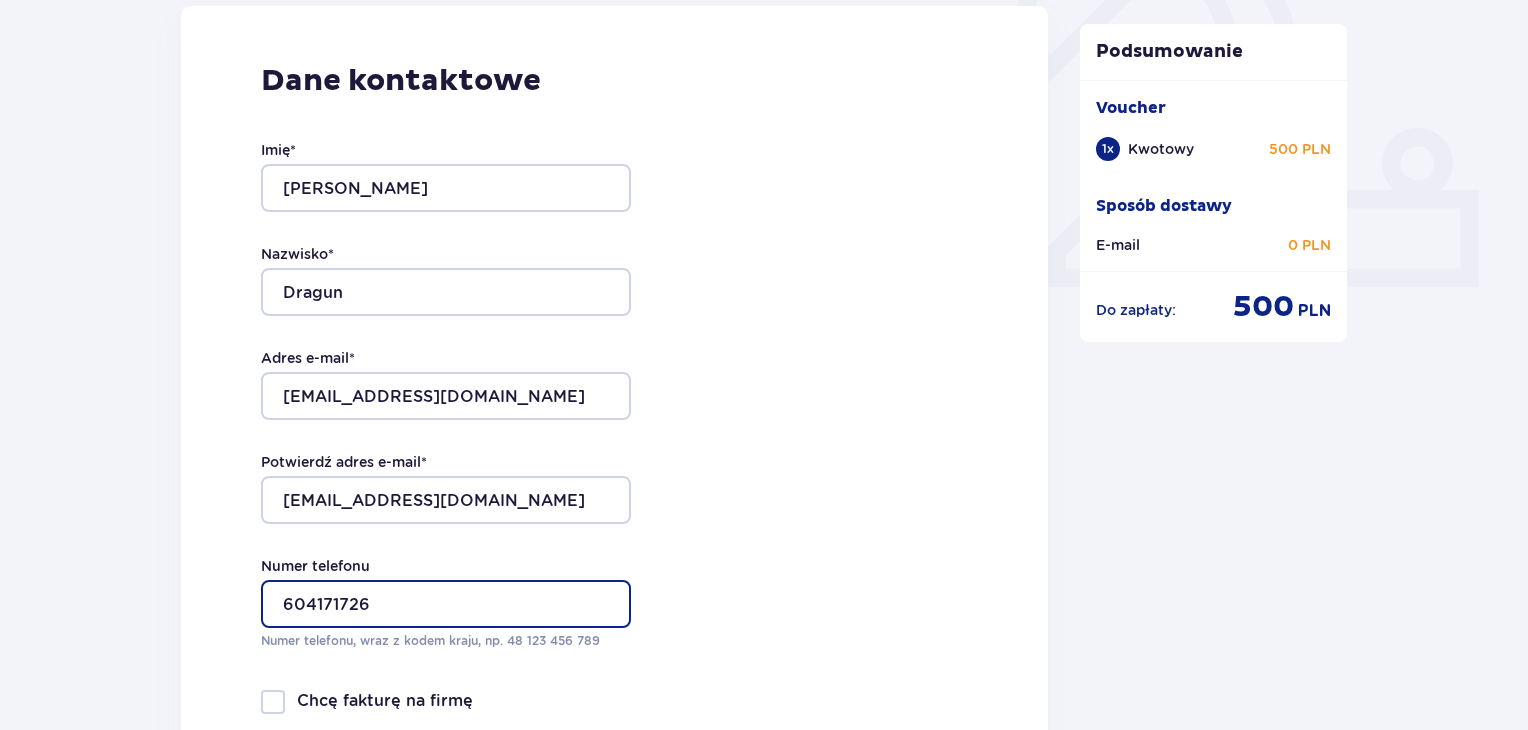 click on "604171726" at bounding box center [446, 604] 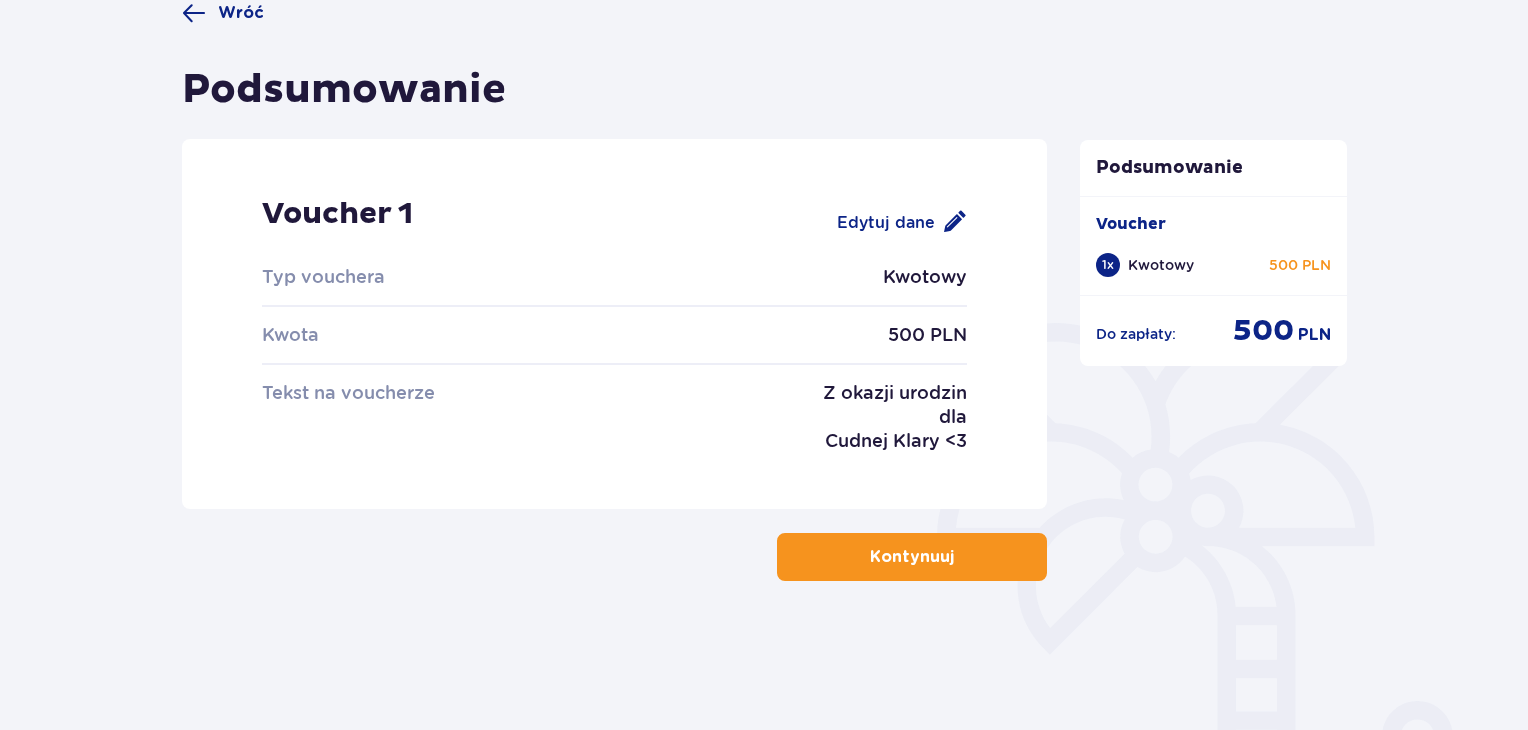 scroll, scrollTop: 157, scrollLeft: 0, axis: vertical 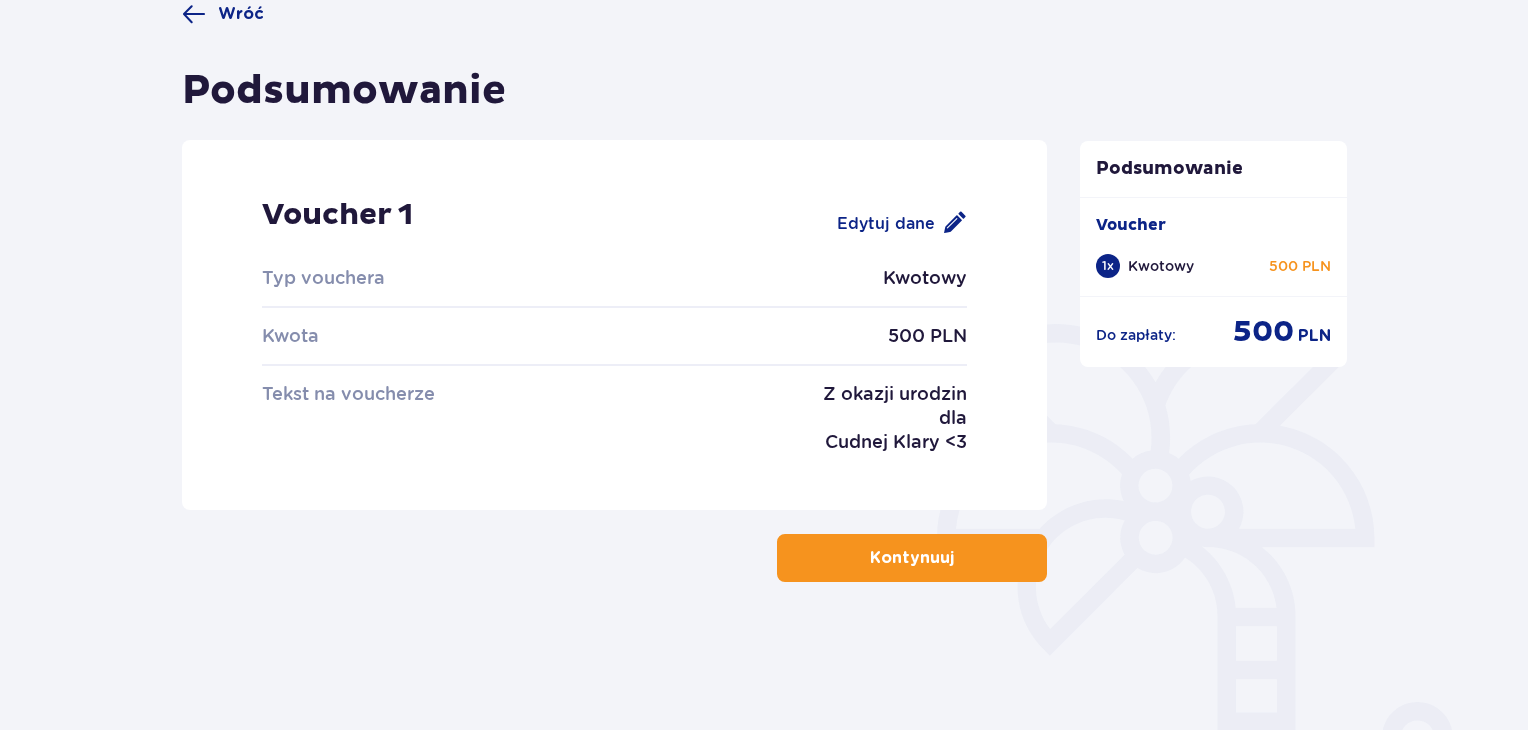 click on "Wróć Podsumowanie Voucher 1 Edytuj dane Typ vouchera Kwotowy Kwota 500 PLN Tekst na voucherze Z okazji urodzin dla Cudnej Klary <3 Kontynuuj" at bounding box center (614, 306) 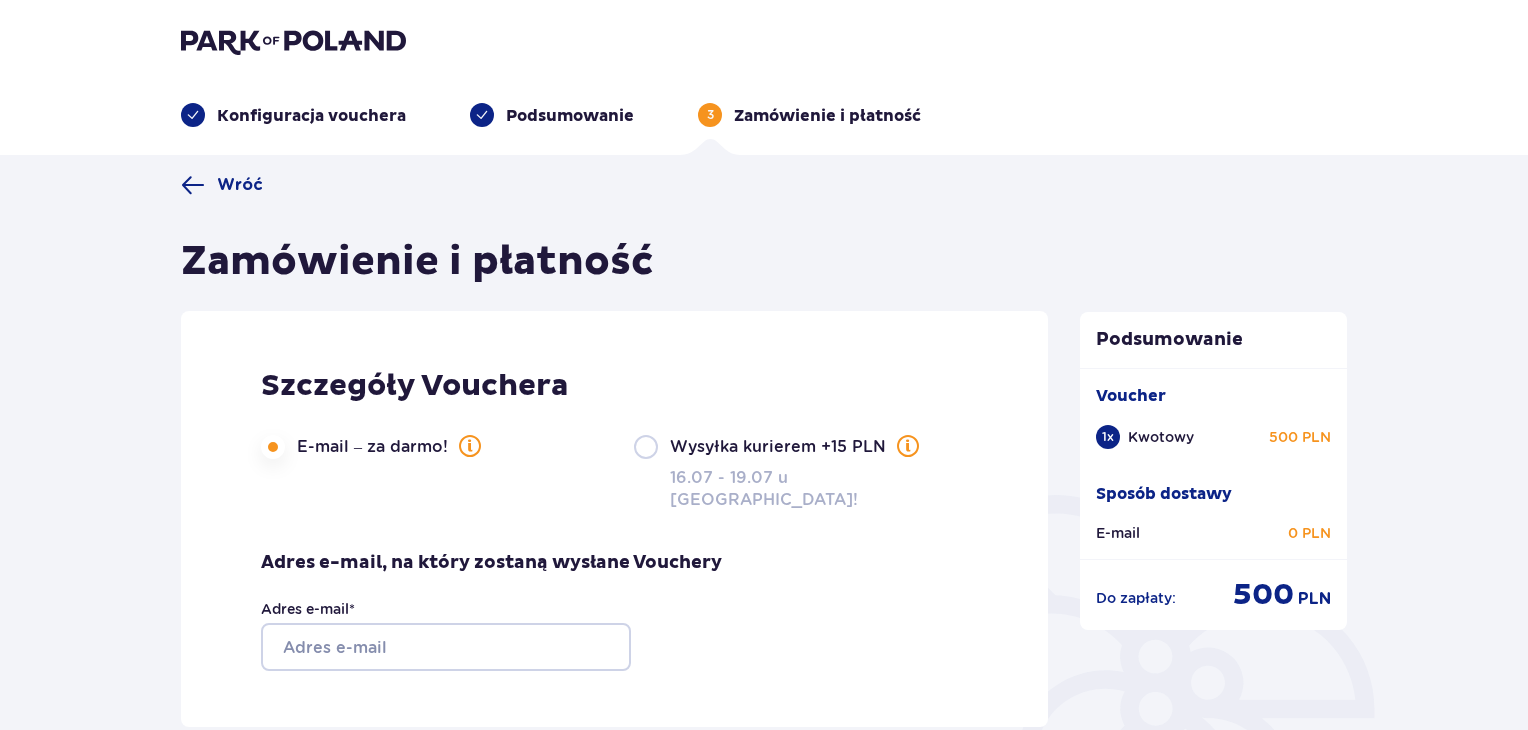 scroll, scrollTop: 0, scrollLeft: 0, axis: both 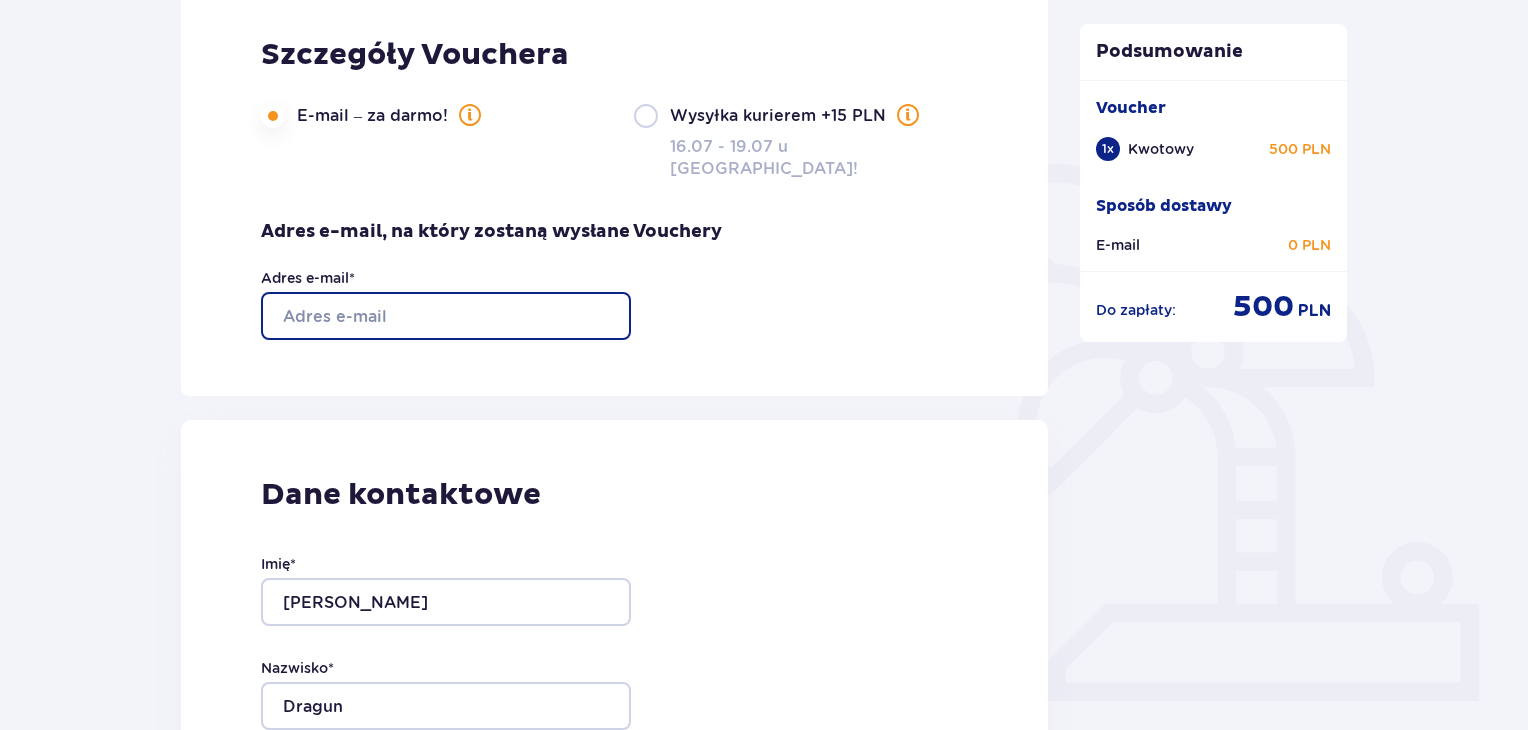 click on "Adres e-mail *" at bounding box center (446, 316) 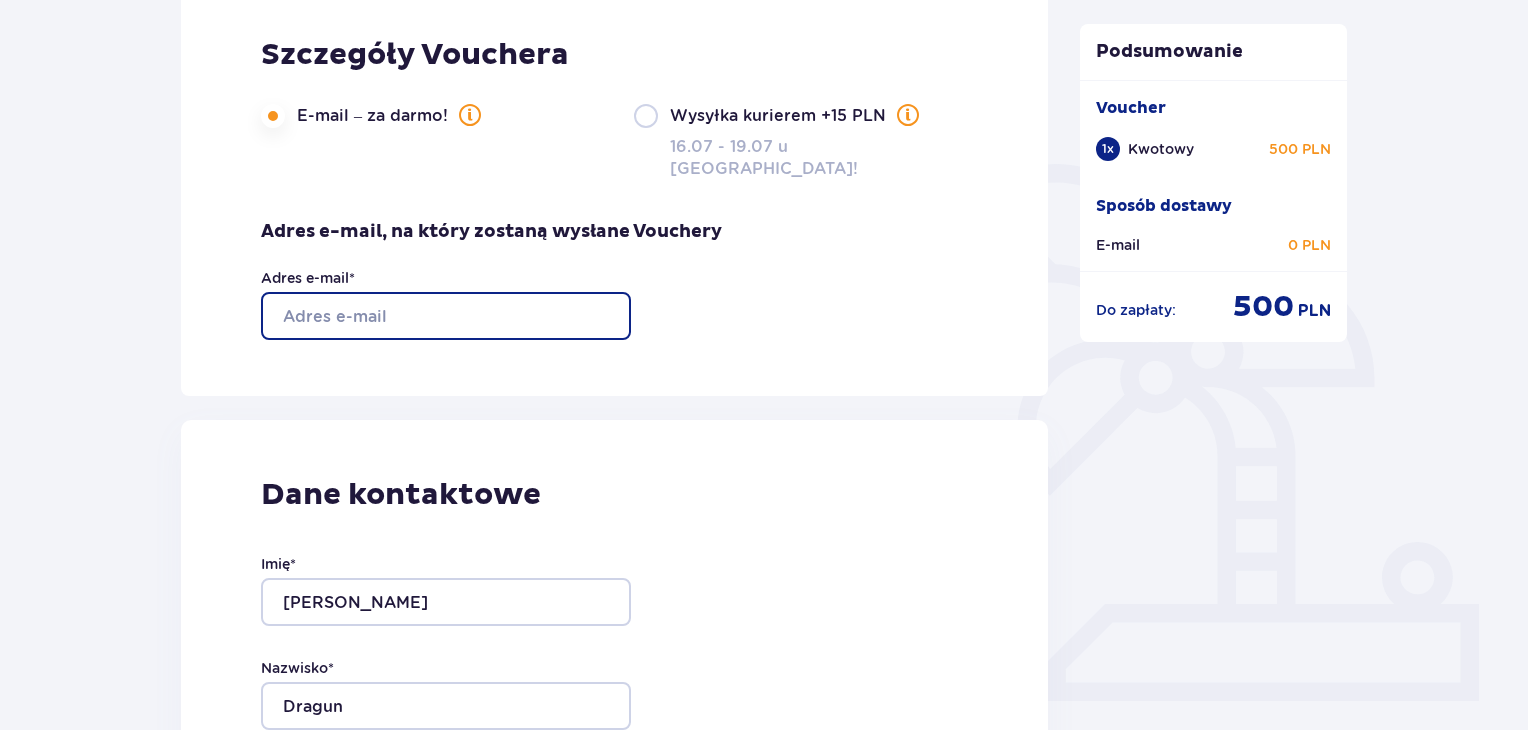 type on "expresso.ania@gmail.com" 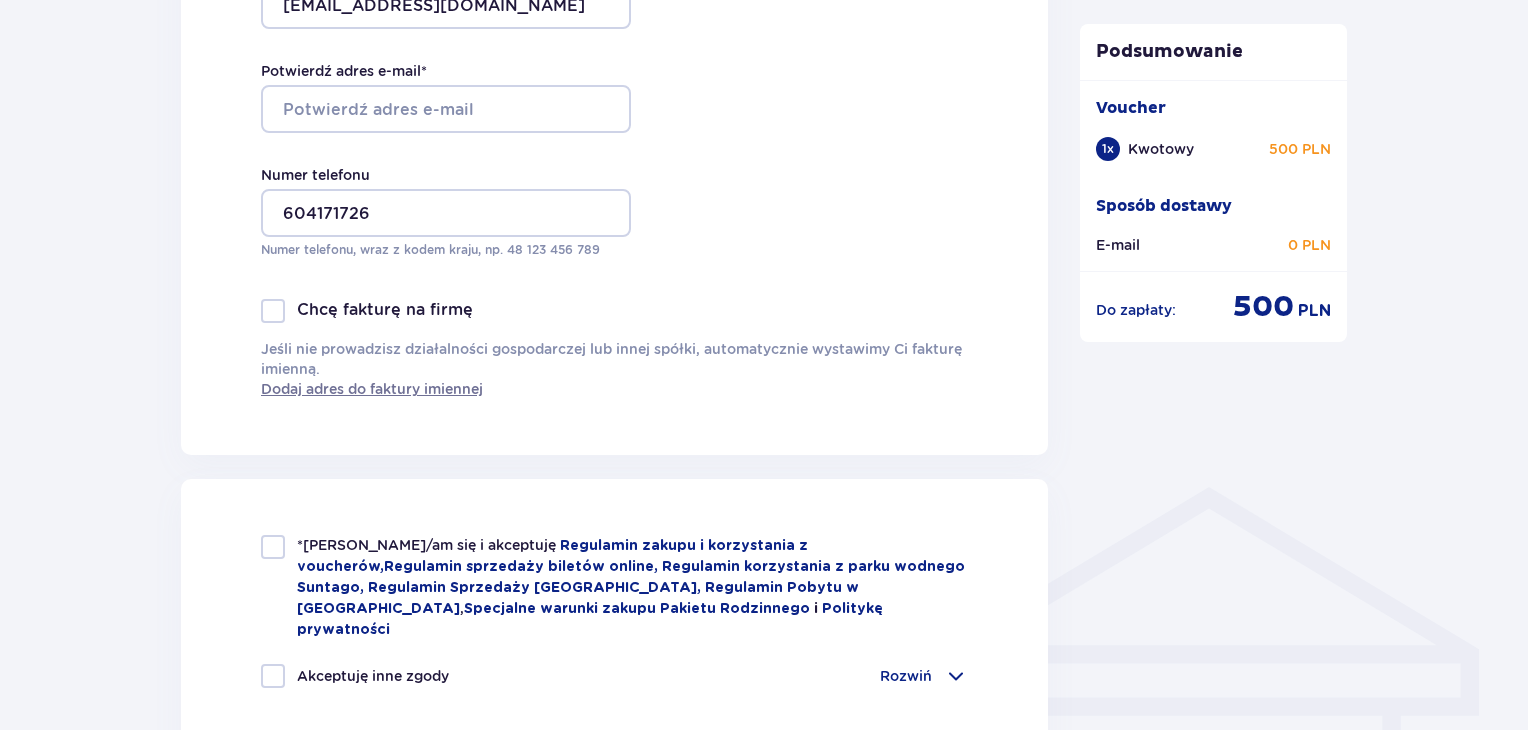 scroll, scrollTop: 1140, scrollLeft: 0, axis: vertical 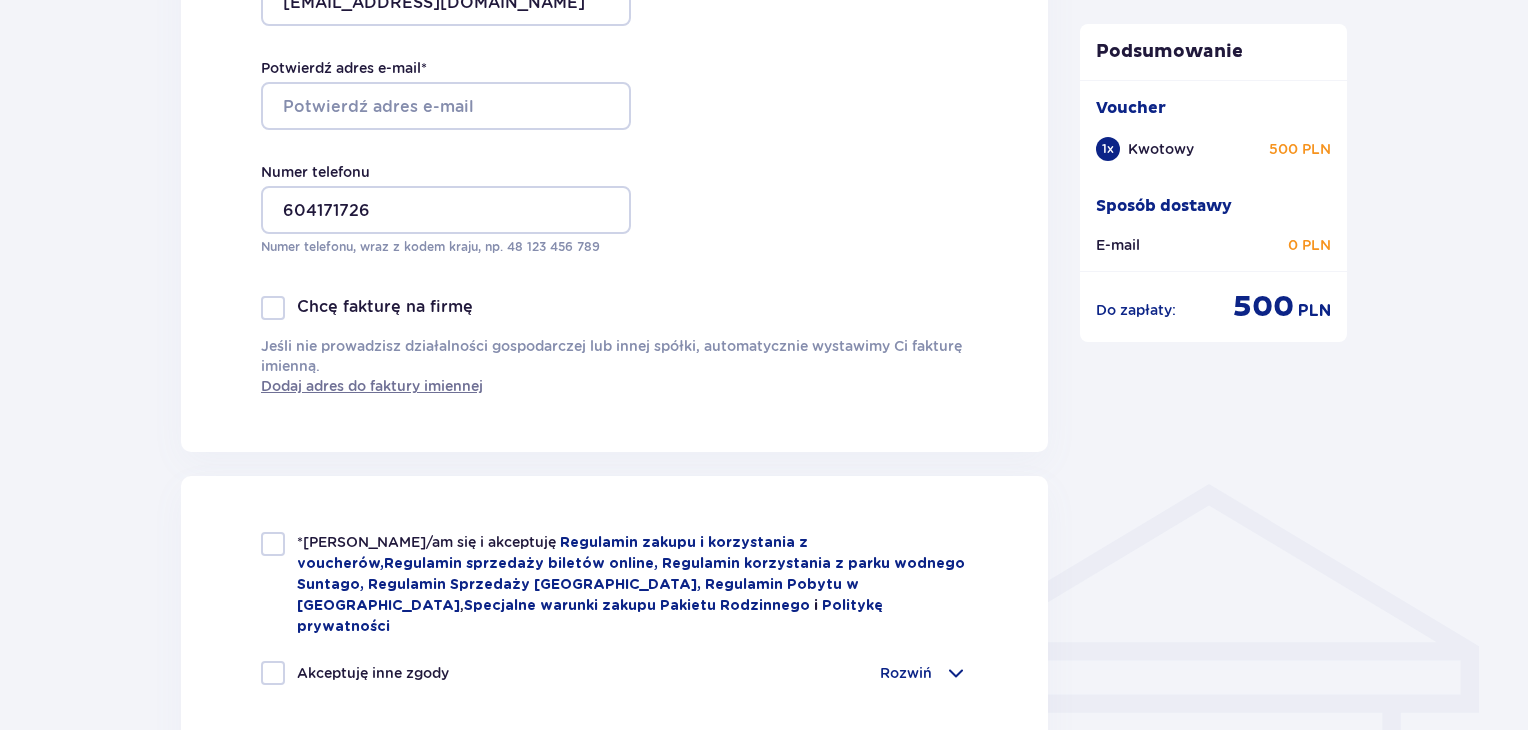 click at bounding box center [273, 544] 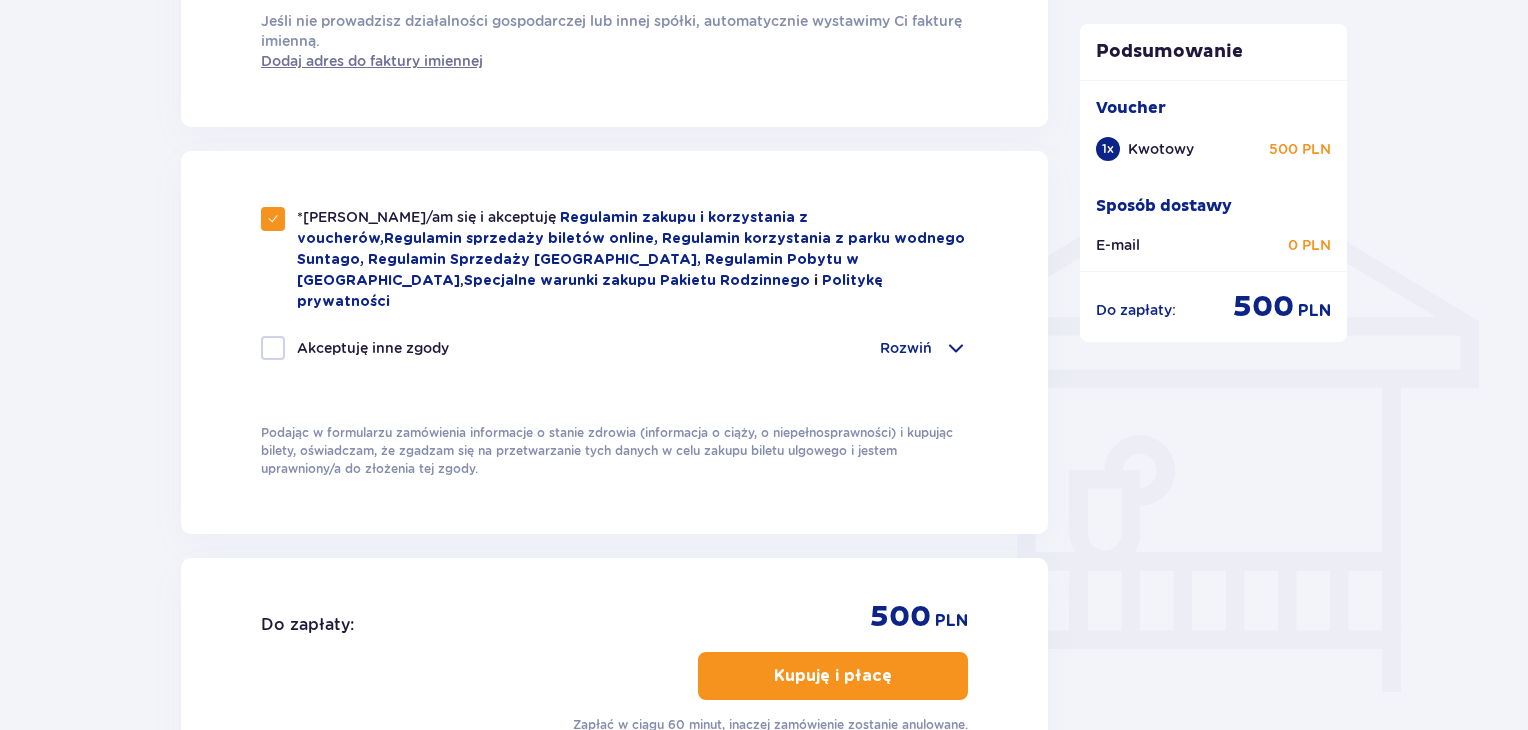 scroll, scrollTop: 1463, scrollLeft: 0, axis: vertical 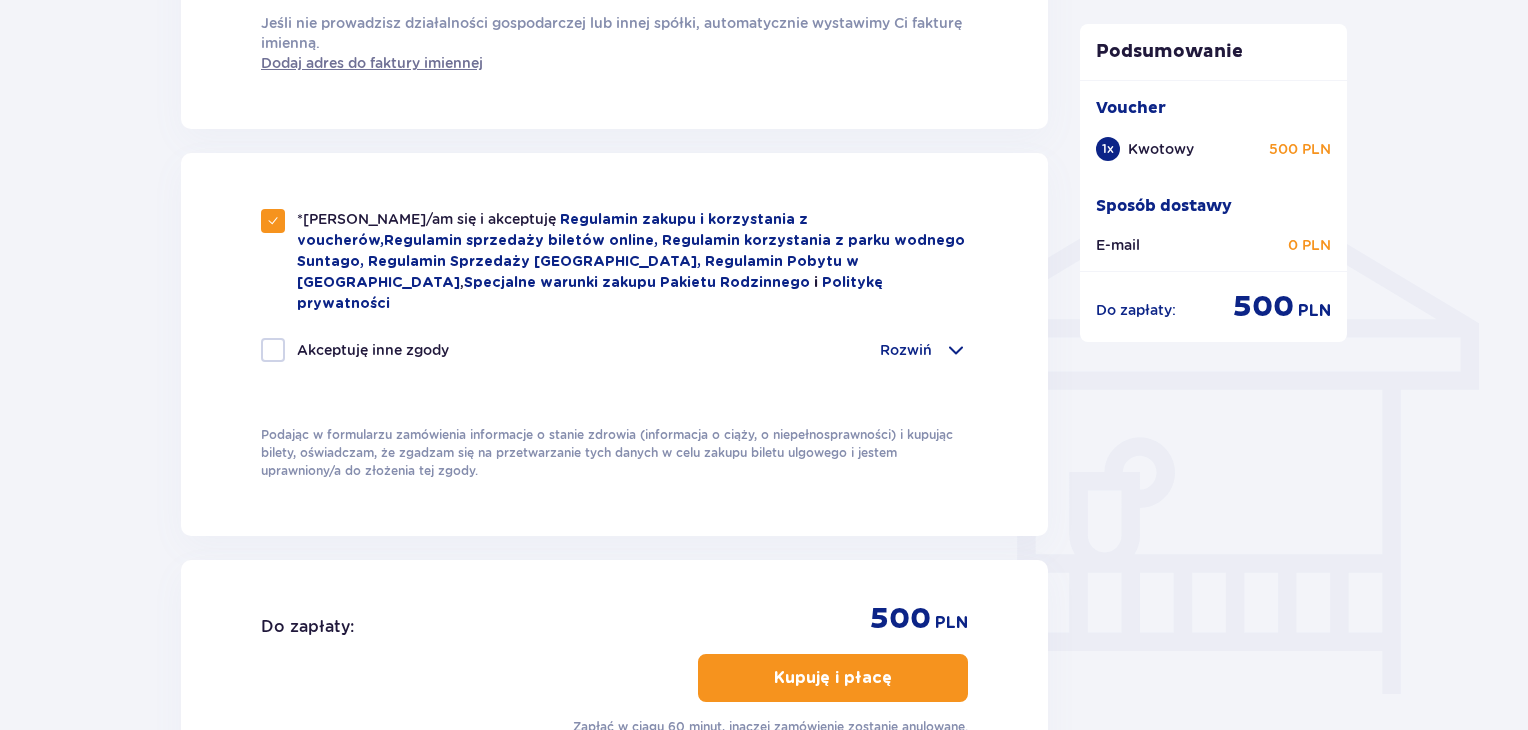 click on "Kupuję i płacę" at bounding box center (833, 678) 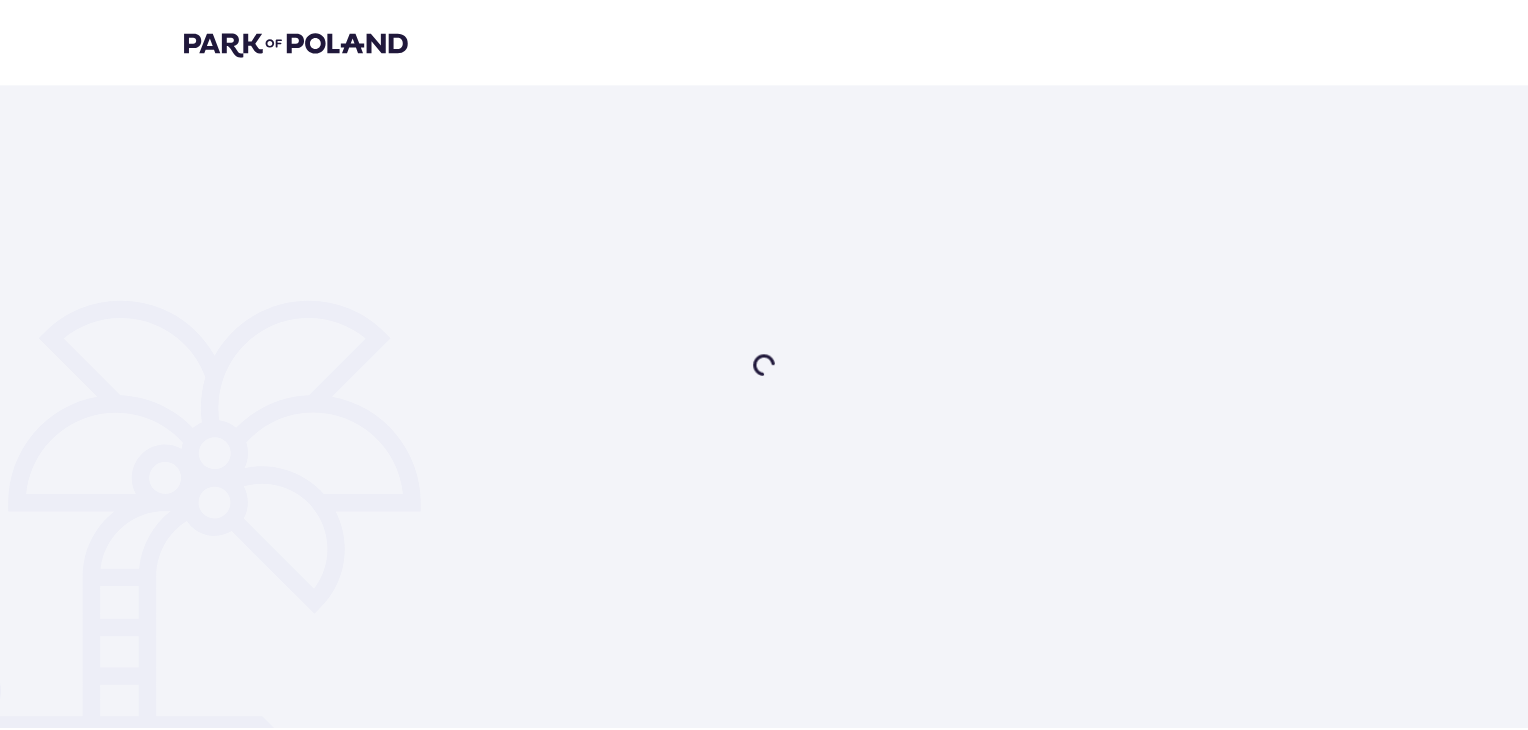 scroll, scrollTop: 0, scrollLeft: 0, axis: both 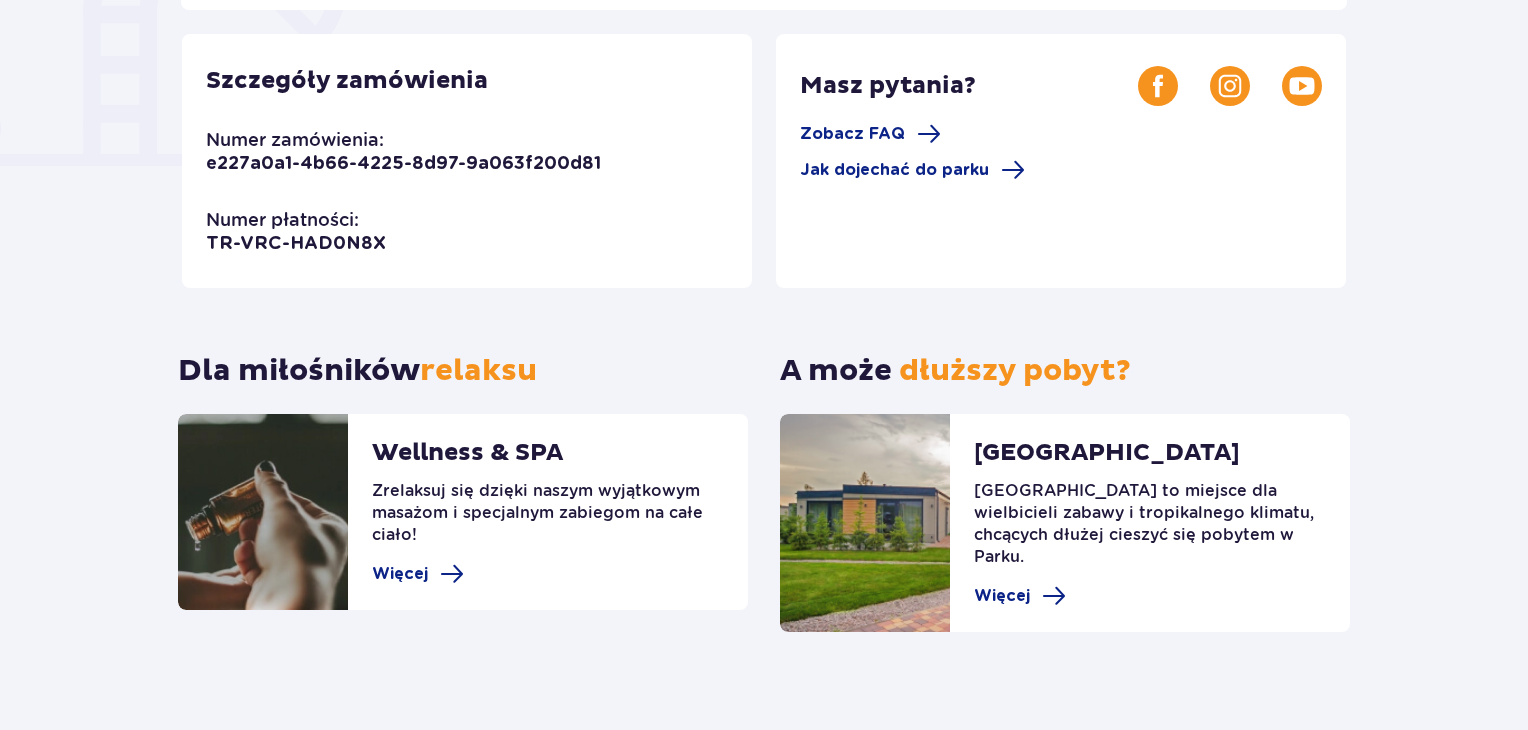 drag, startPoint x: 1472, startPoint y: 111, endPoint x: 1535, endPoint y: 161, distance: 80.43009 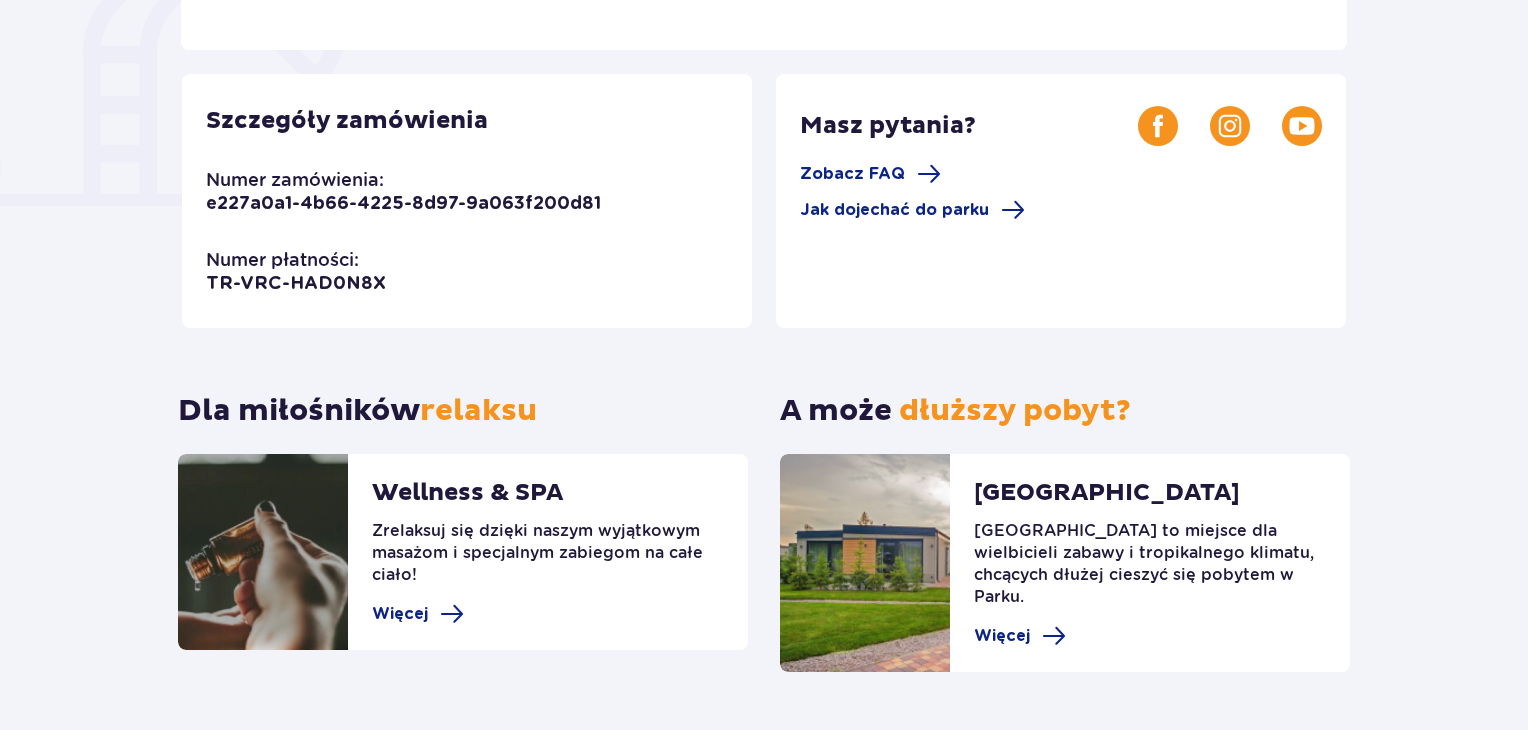 scroll, scrollTop: 0, scrollLeft: 0, axis: both 